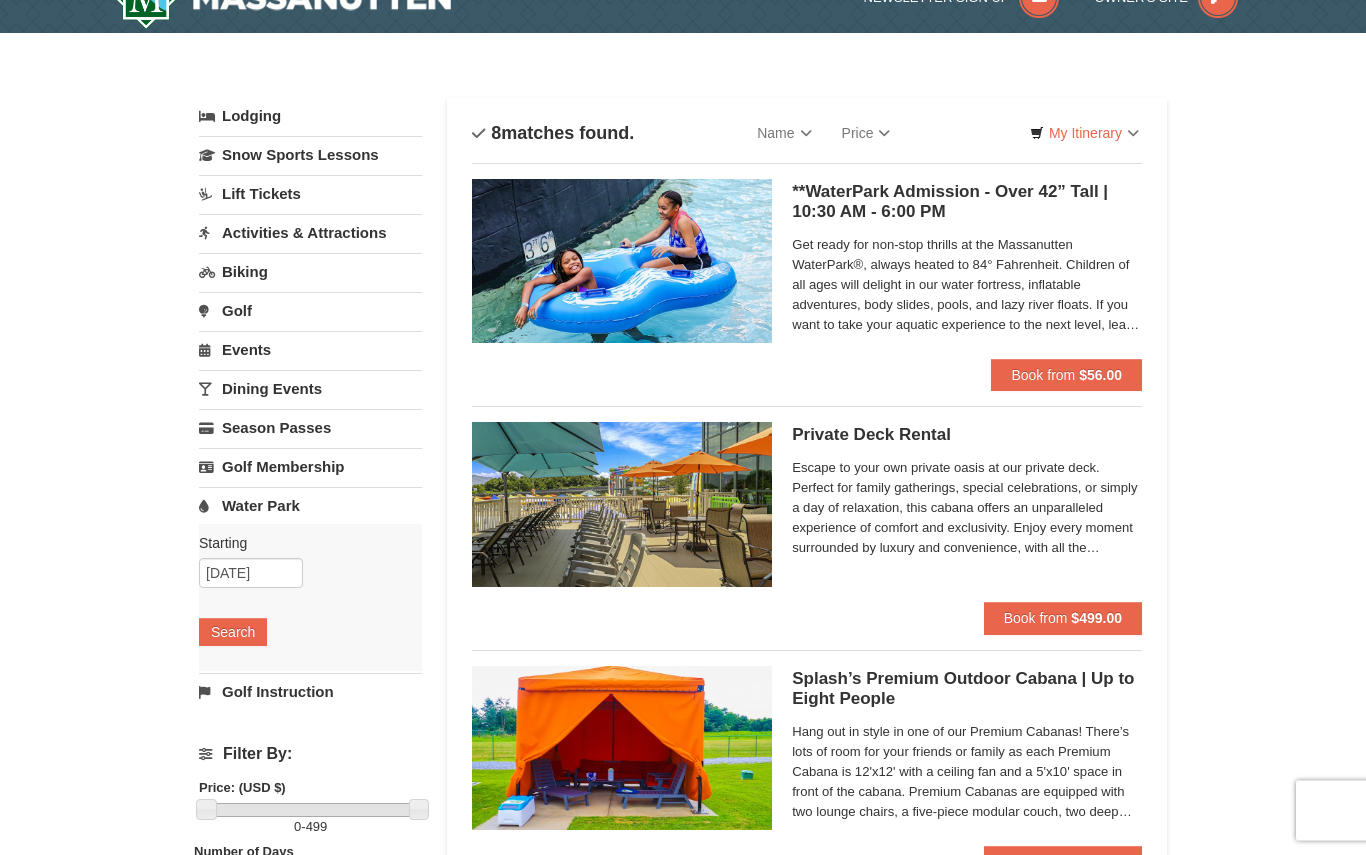 scroll, scrollTop: 0, scrollLeft: 0, axis: both 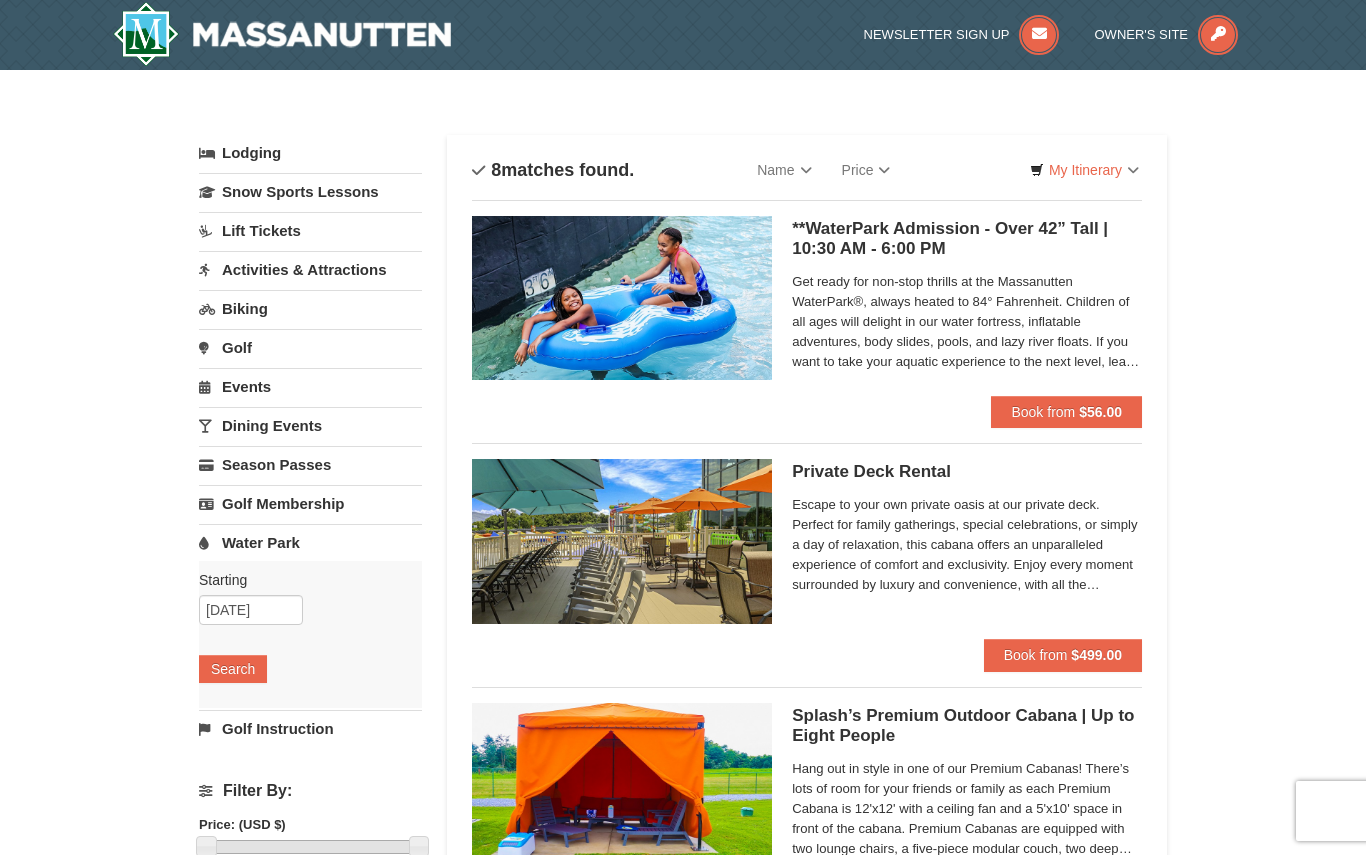 click on "Water Park" at bounding box center (310, 542) 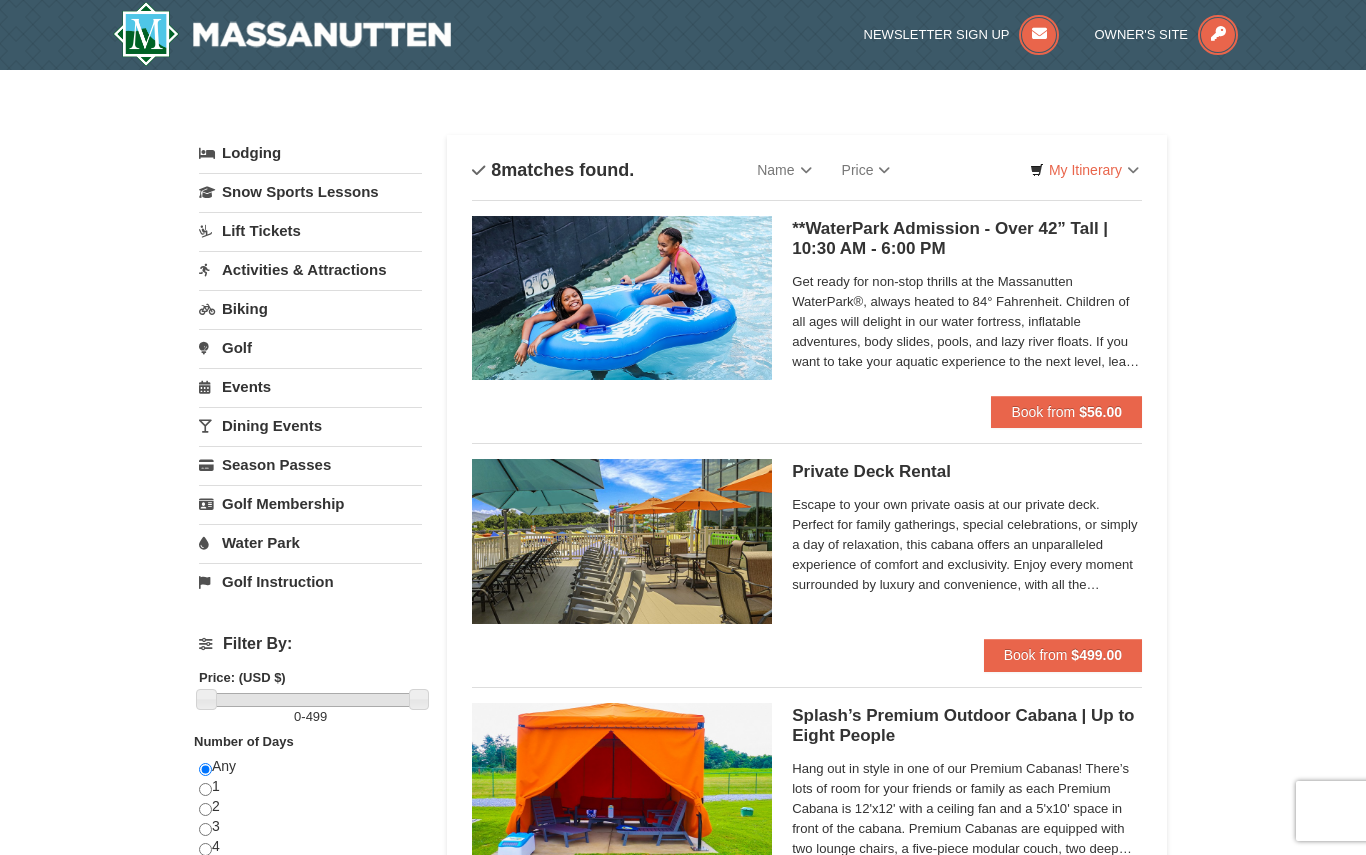 click on "Water Park" at bounding box center [310, 542] 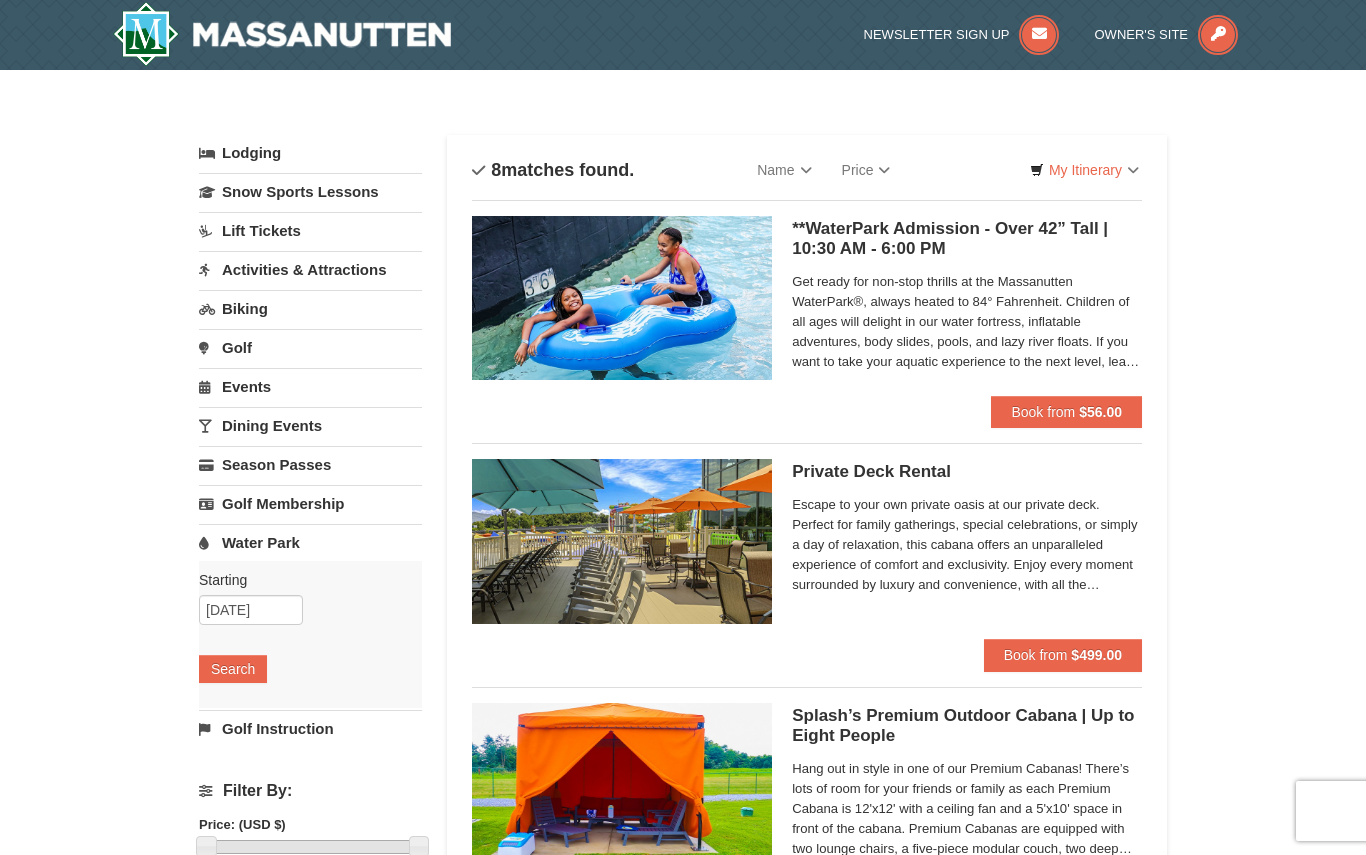 click on "Book from   $56.00" at bounding box center [1066, 412] 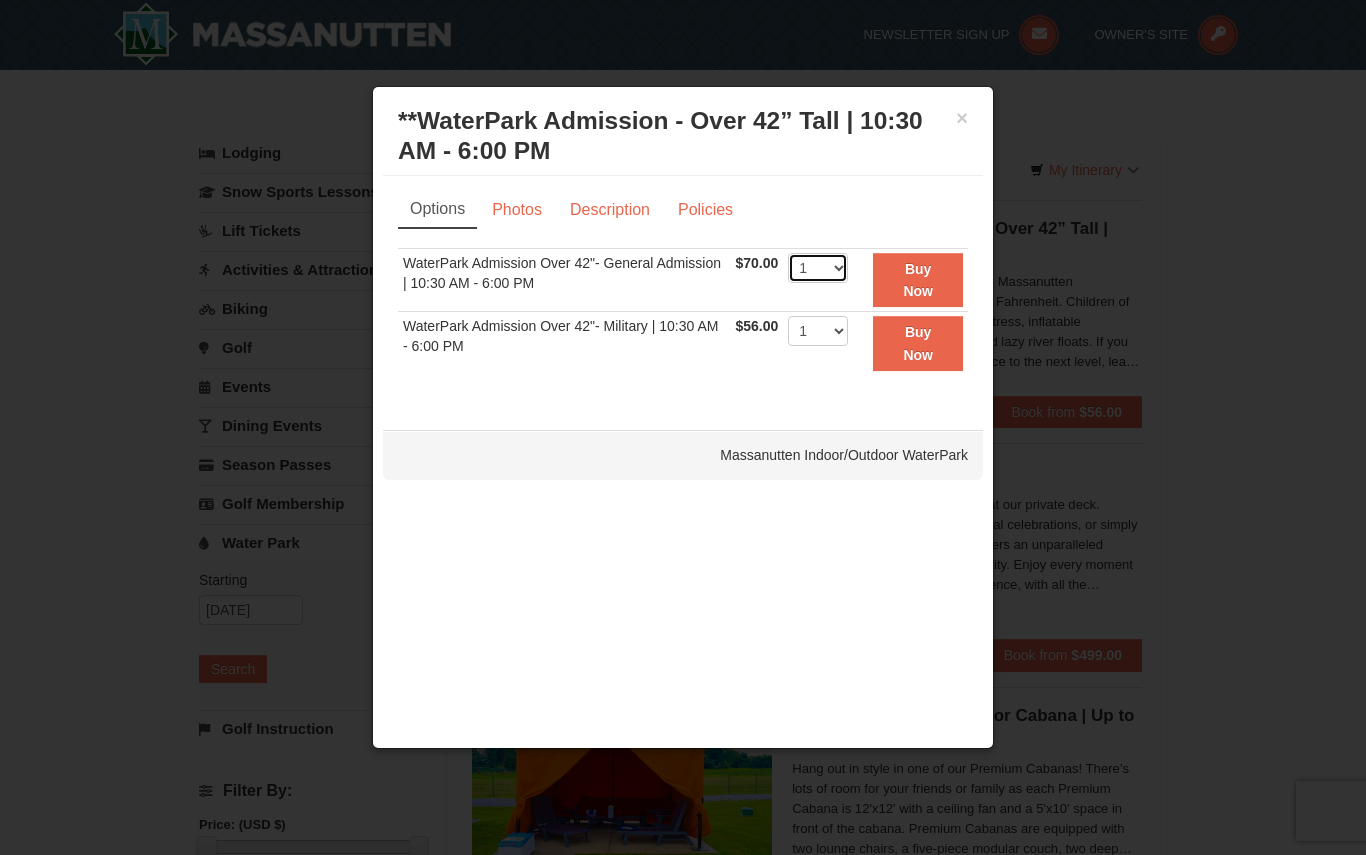 click on "1
2
3
4
5
6
7
8
9
10
11
12
13
14
15
16
17
18
19
20
21 22" at bounding box center (818, 268) 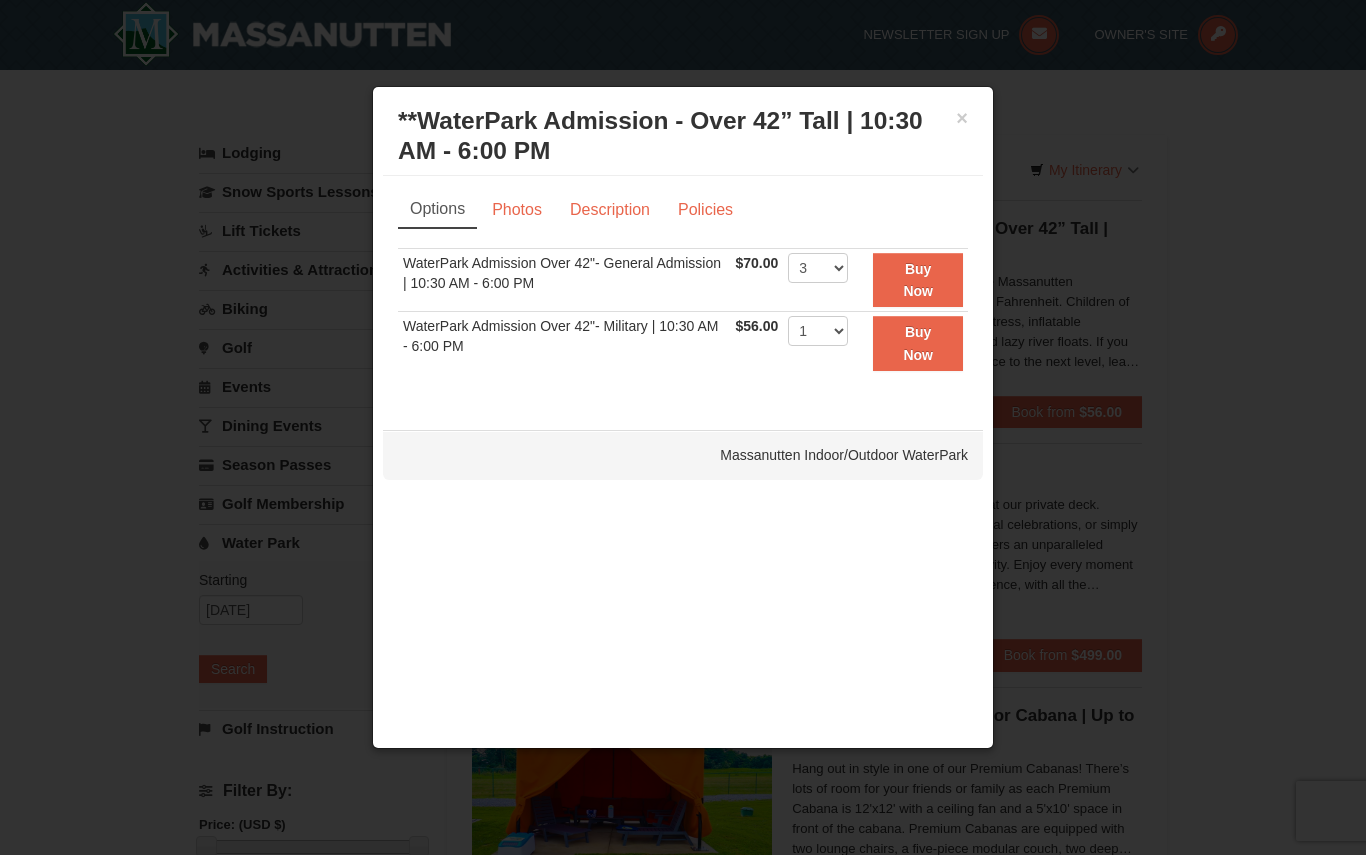 click on "Photos" at bounding box center [517, 210] 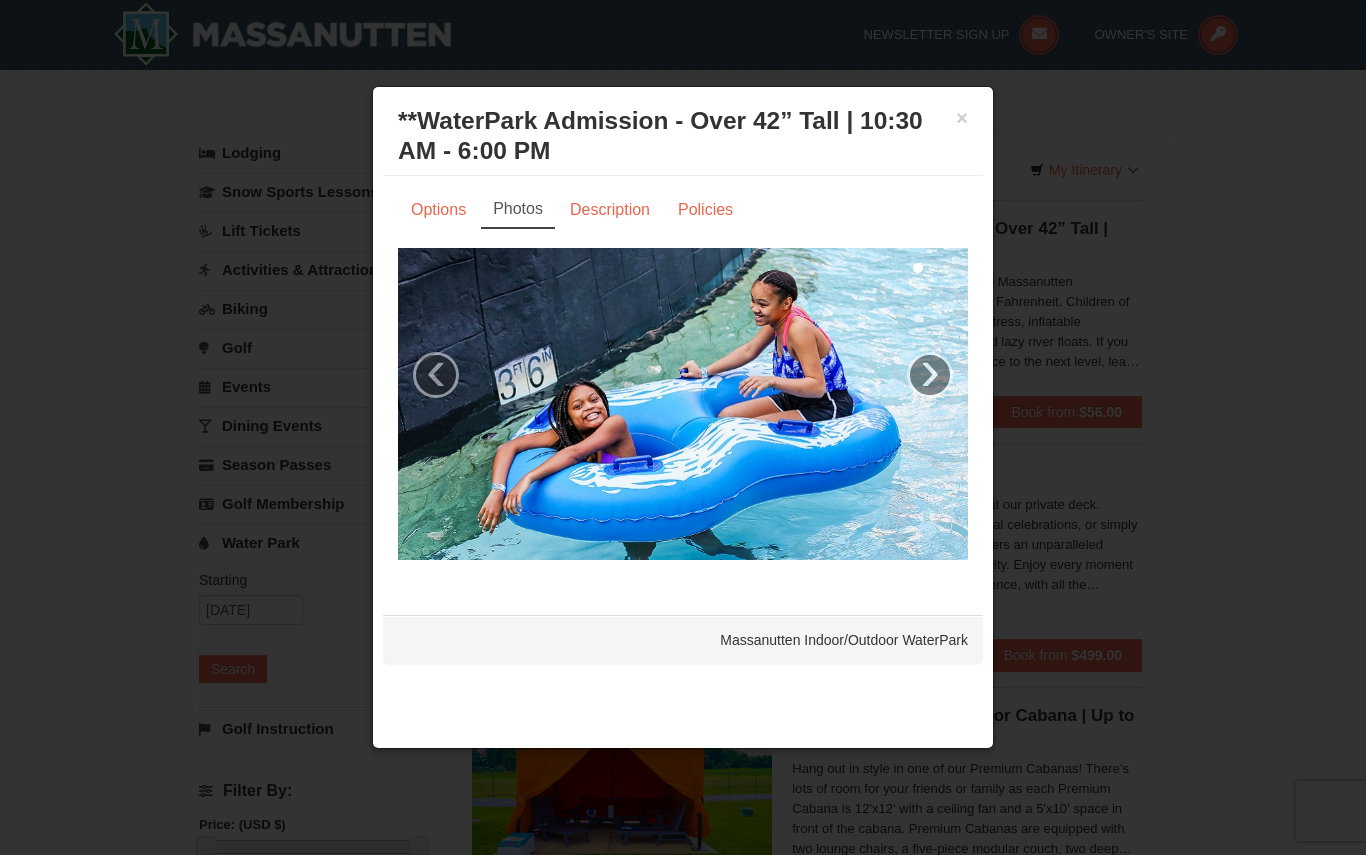 click on "›" at bounding box center (930, 375) 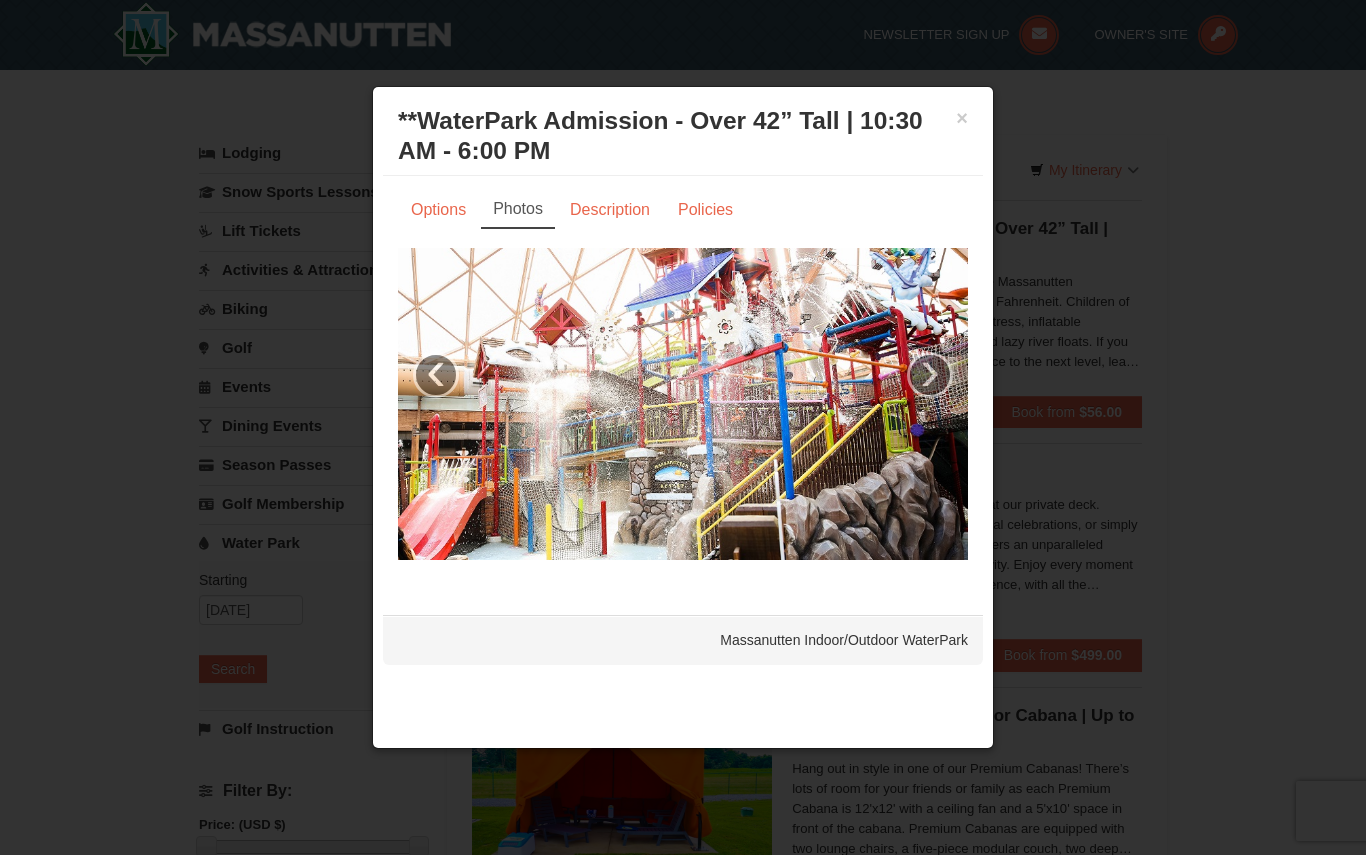 click on "›" at bounding box center (930, 375) 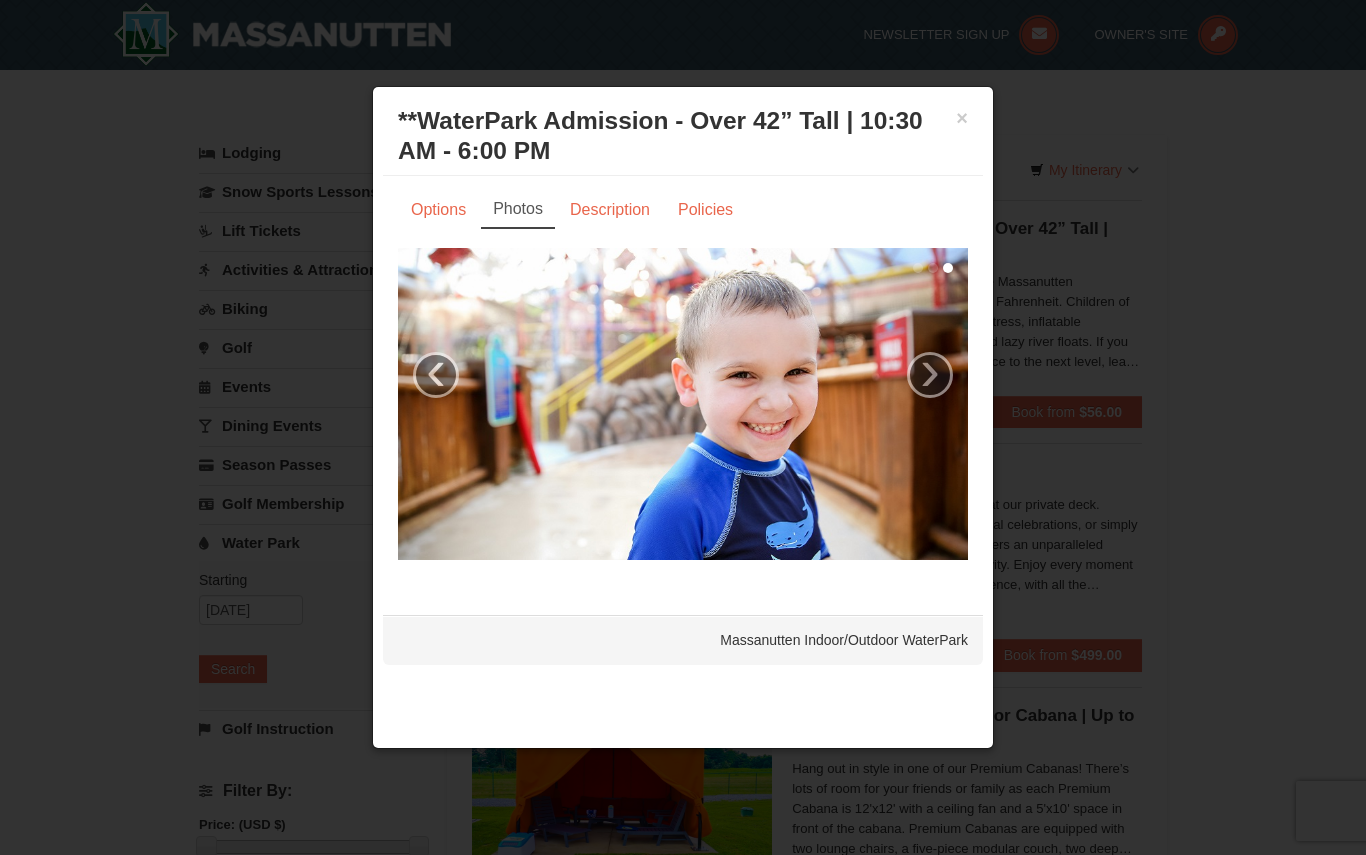 click on "›" at bounding box center (930, 375) 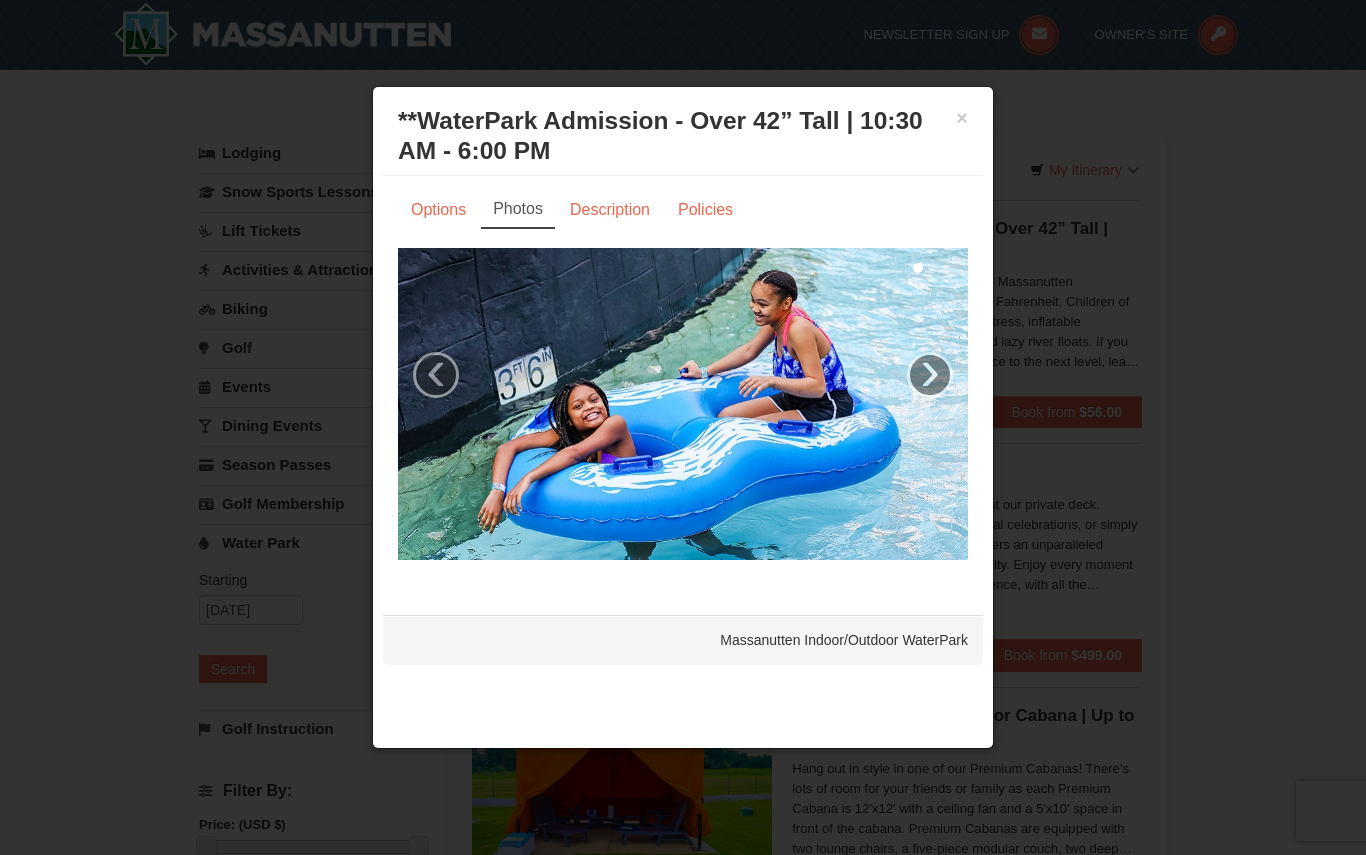 click on "›" at bounding box center (930, 375) 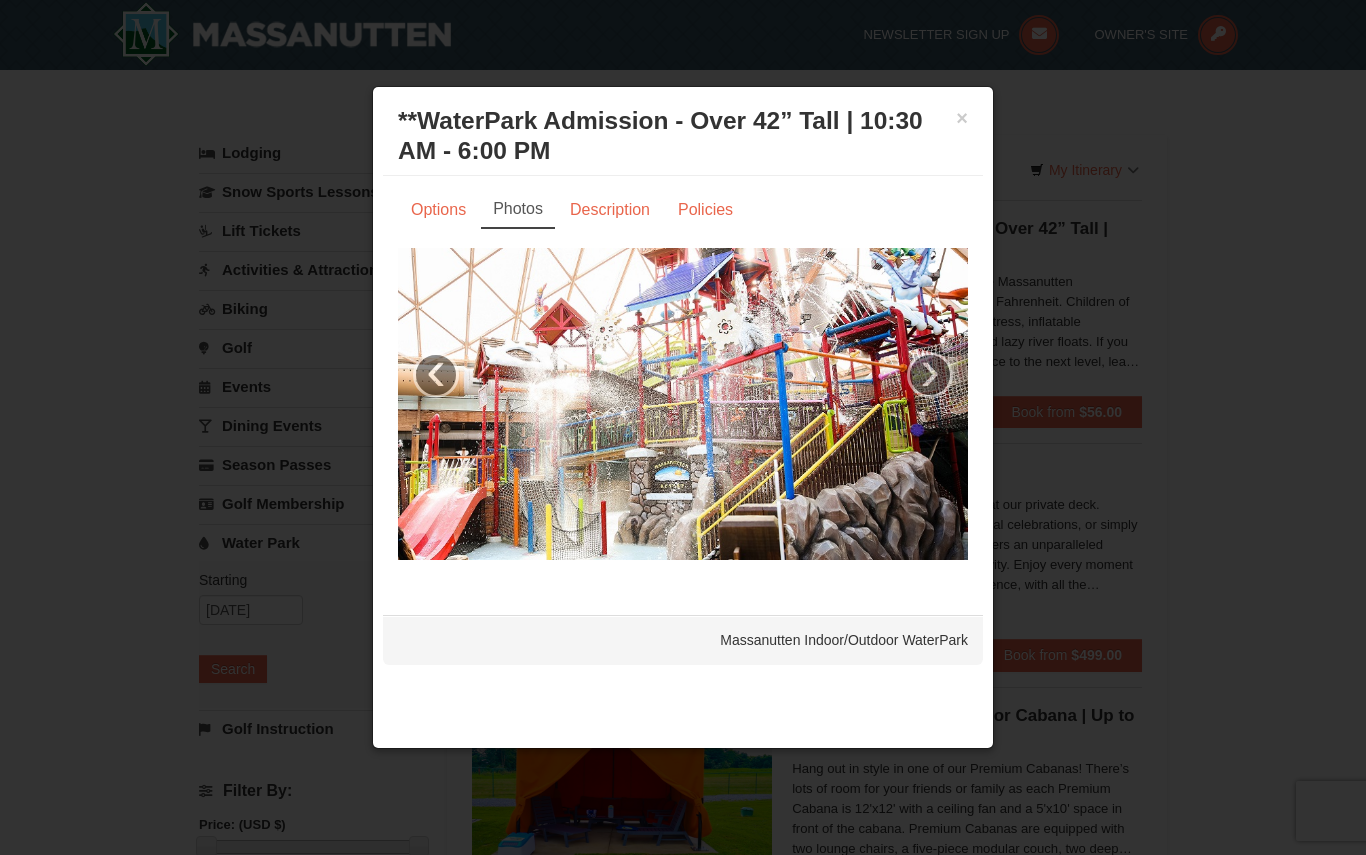 click on "×" at bounding box center [962, 118] 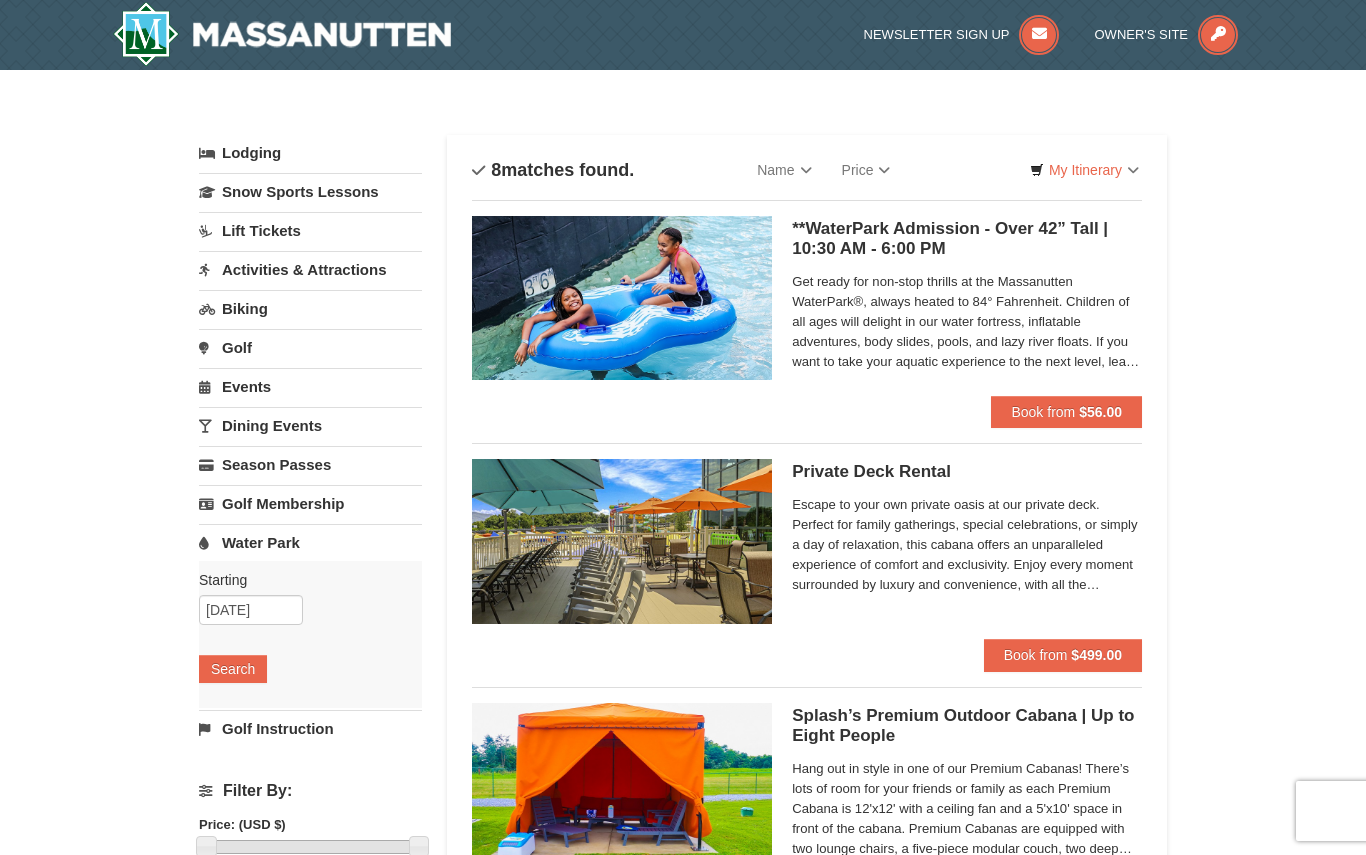 click on "$56.00" at bounding box center [1100, 412] 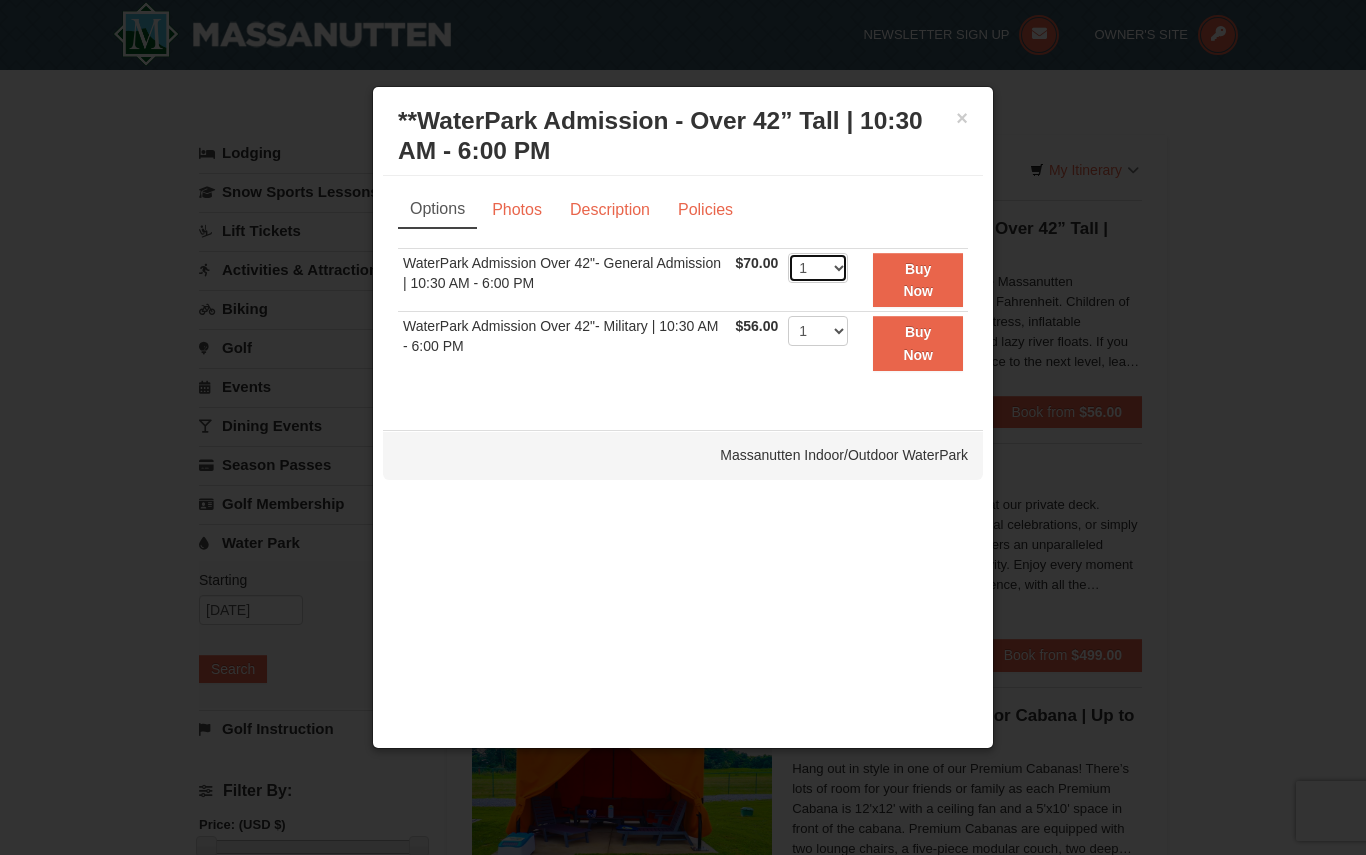 click on "1
2
3
4
5
6
7
8
9
10
11
12
13
14
15
16
17
18
19
20
21 22" at bounding box center (818, 268) 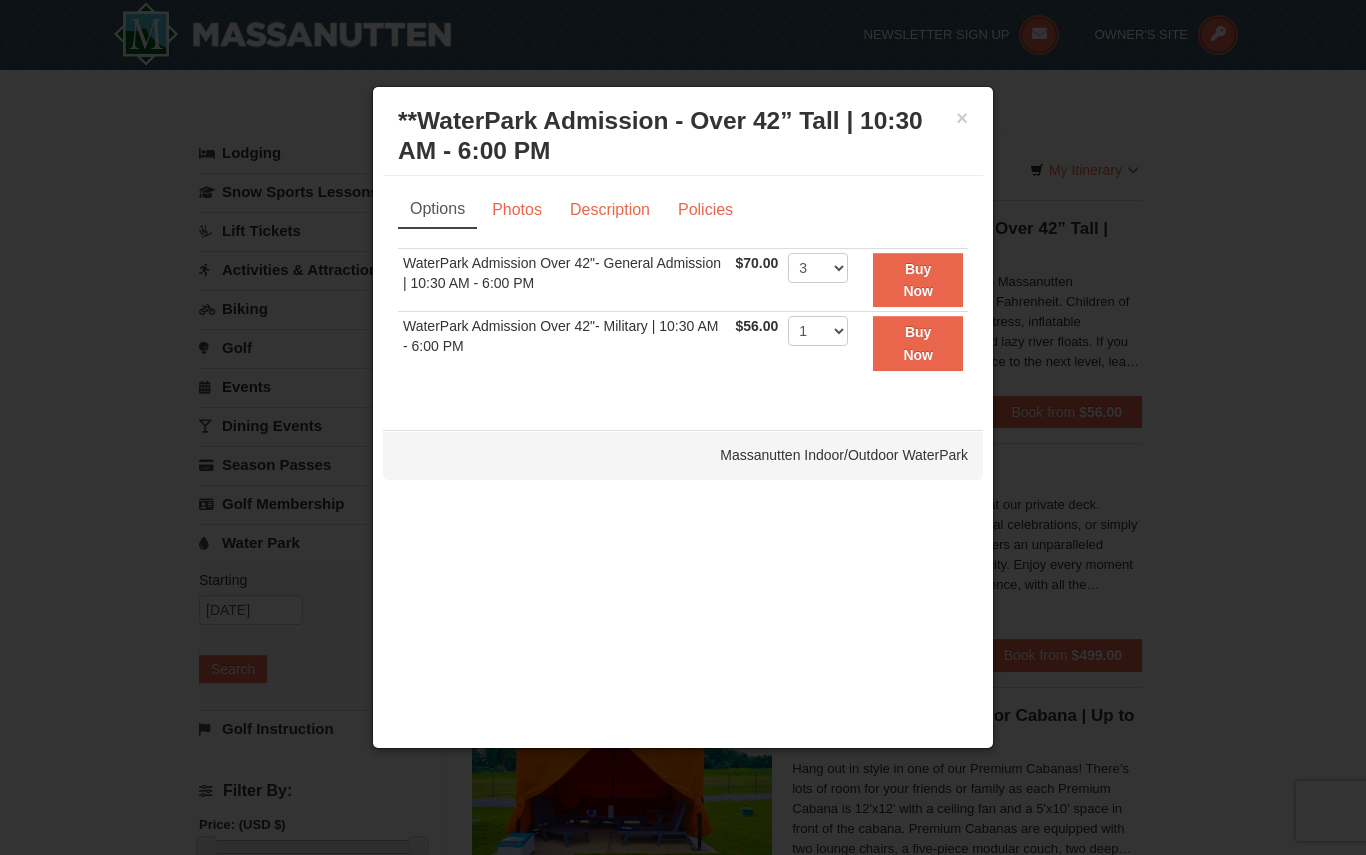 click on "Buy Now" at bounding box center [918, 280] 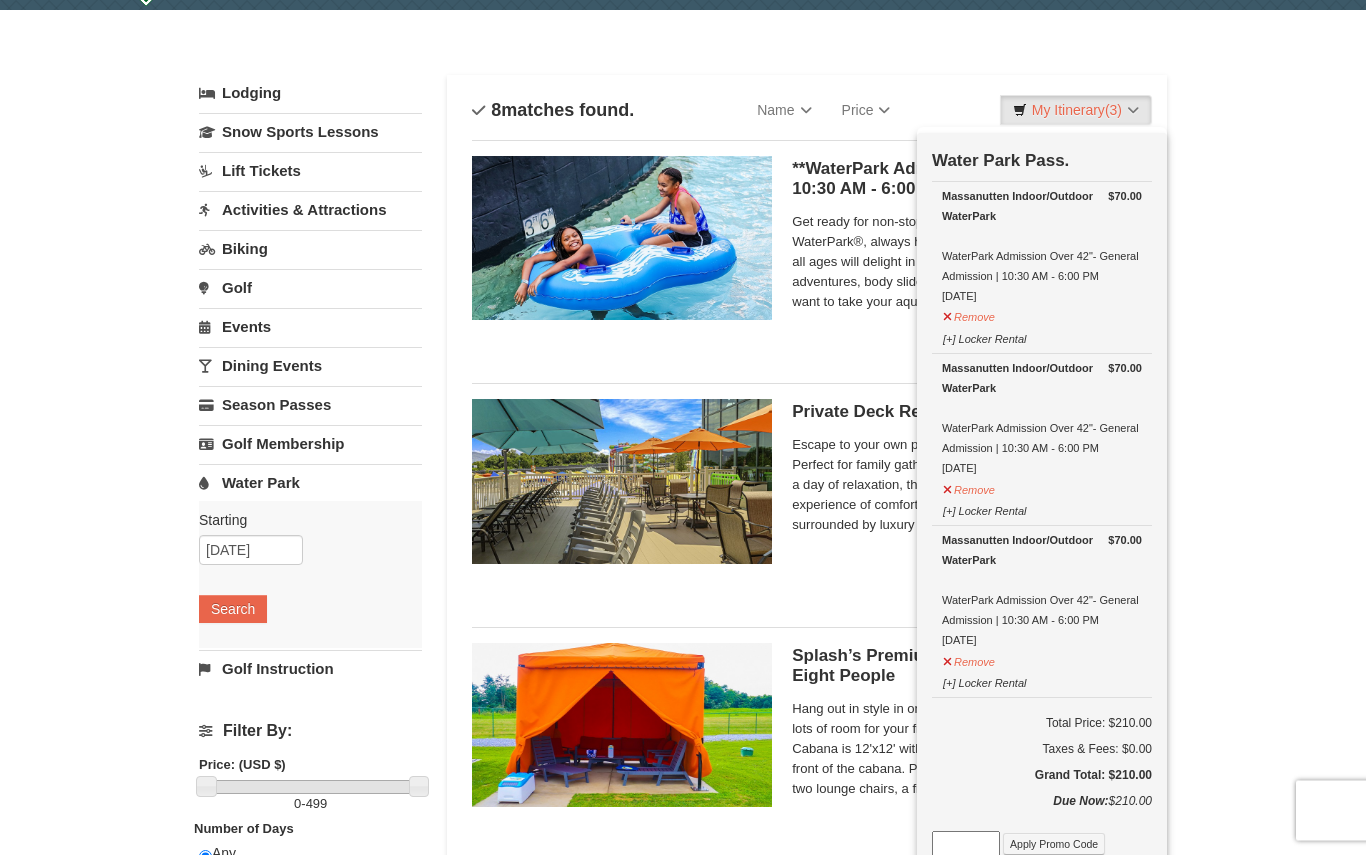 scroll, scrollTop: 0, scrollLeft: 0, axis: both 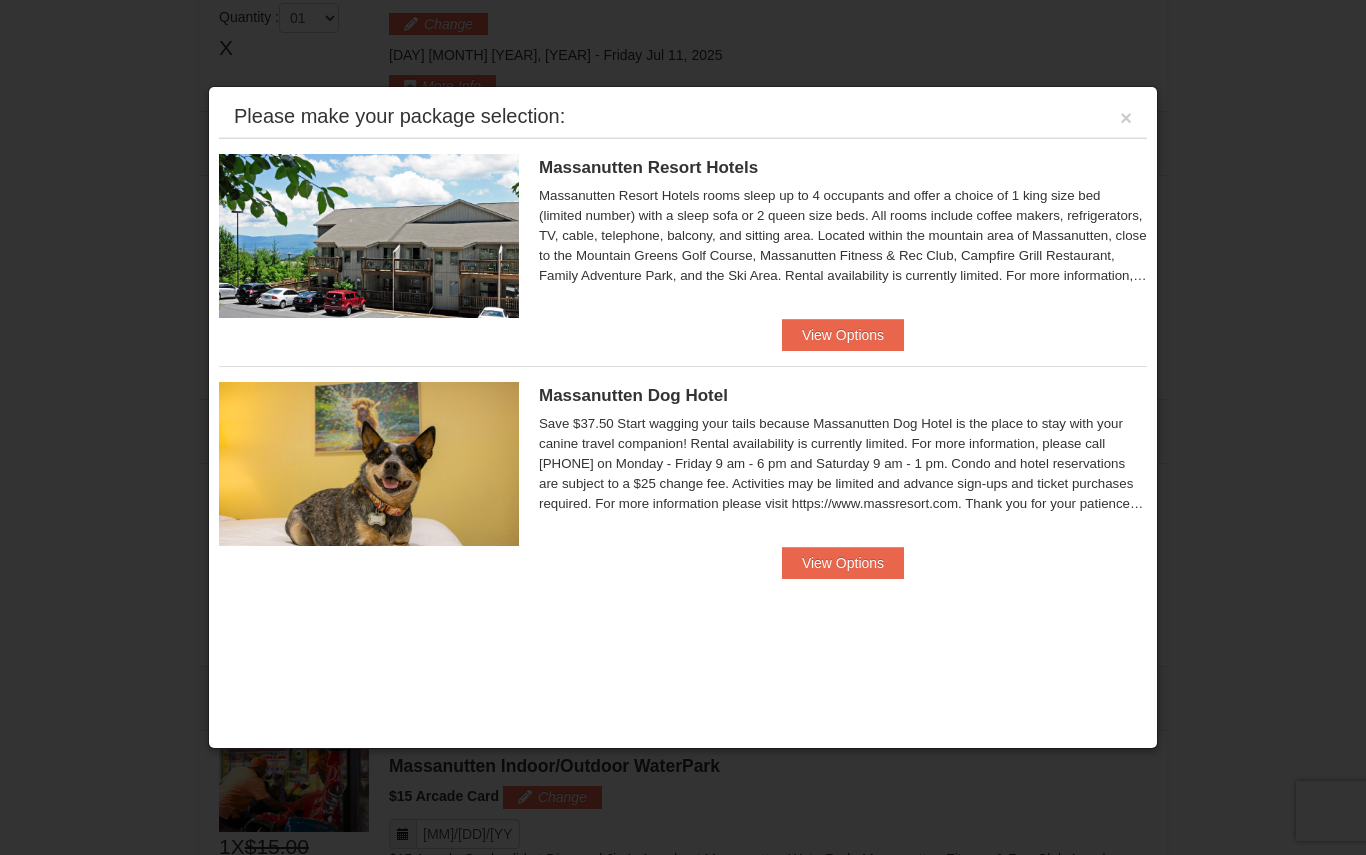 click on "View Options" at bounding box center (843, 335) 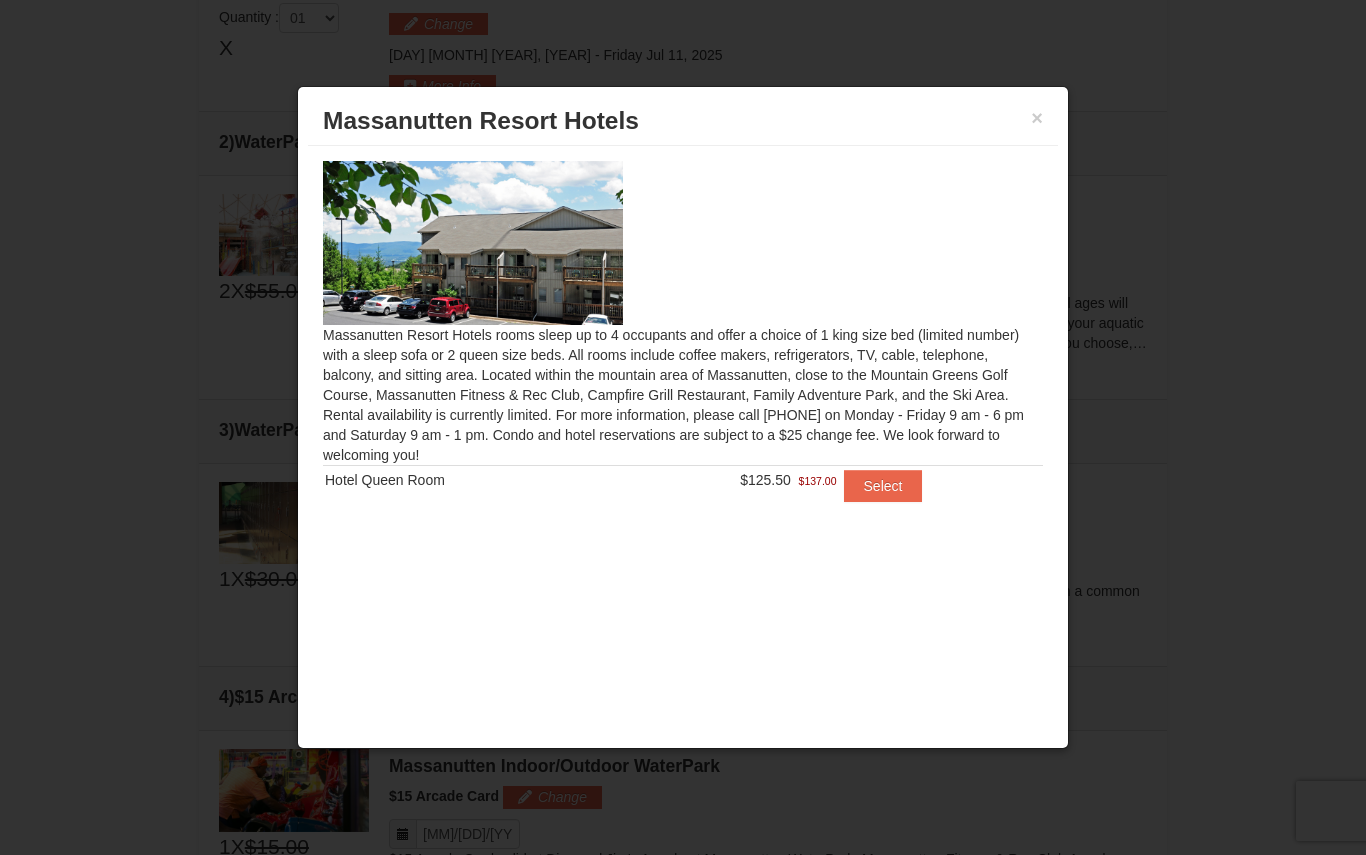 click on "Select" at bounding box center (883, 486) 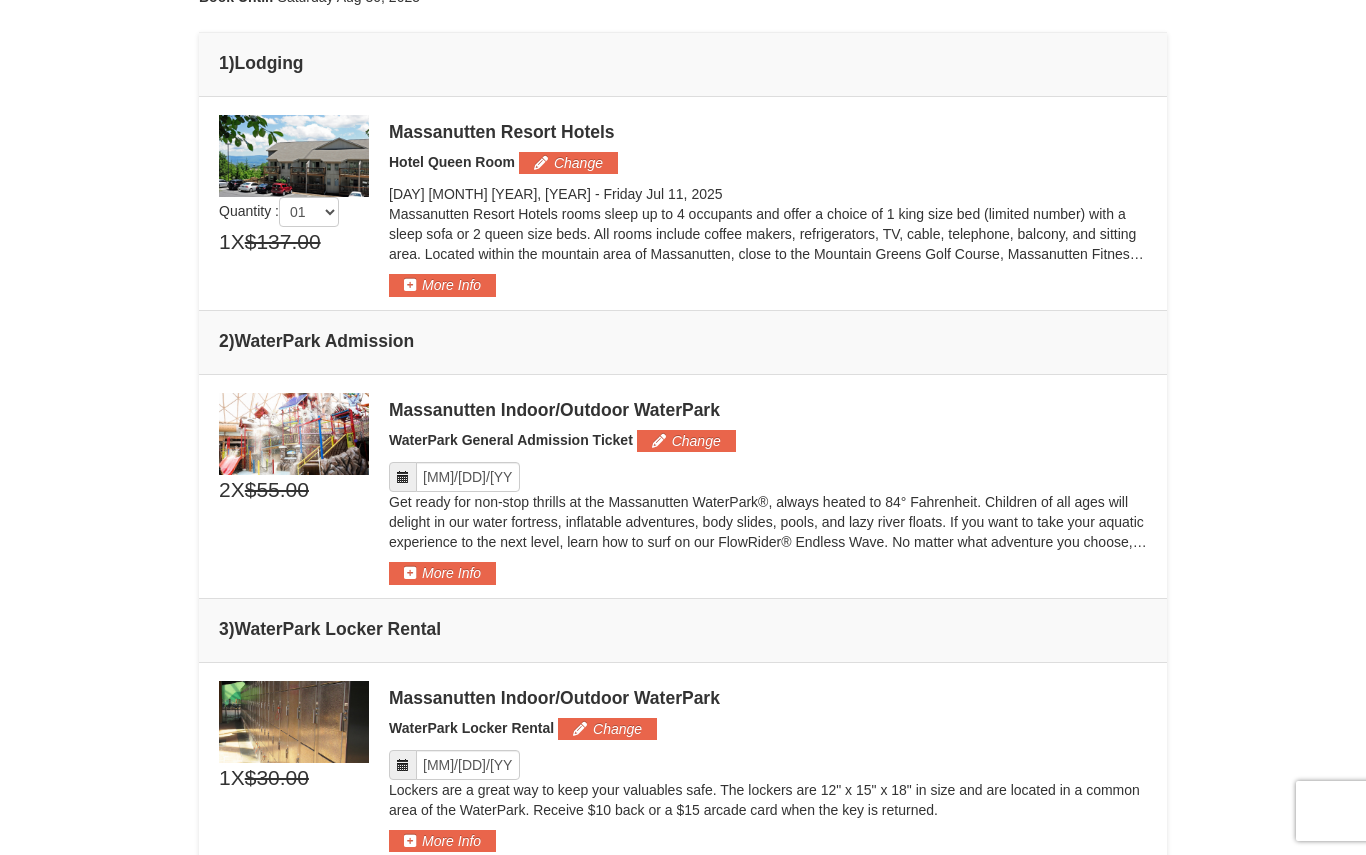 scroll, scrollTop: 519, scrollLeft: 0, axis: vertical 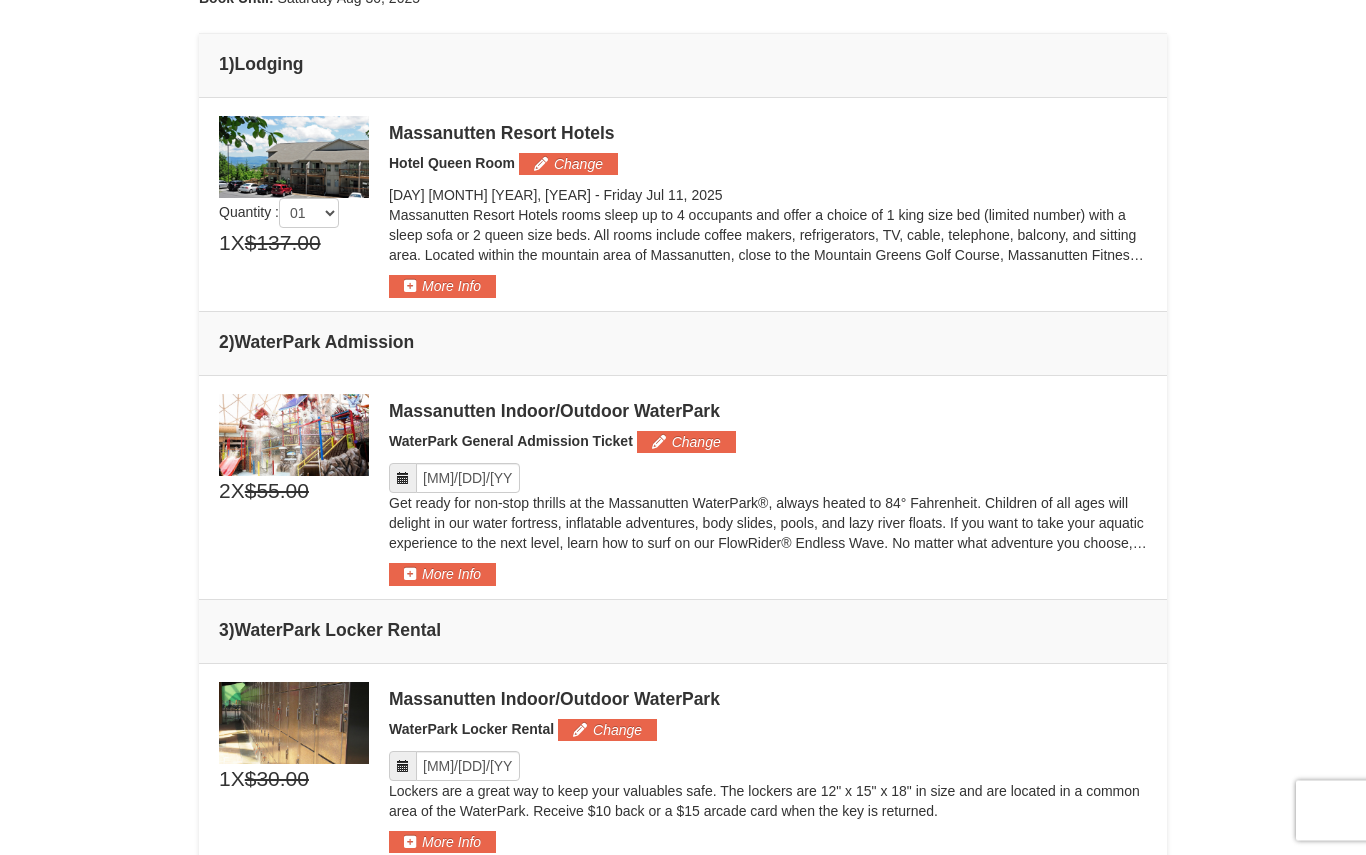 click on "More Info" at bounding box center [442, 575] 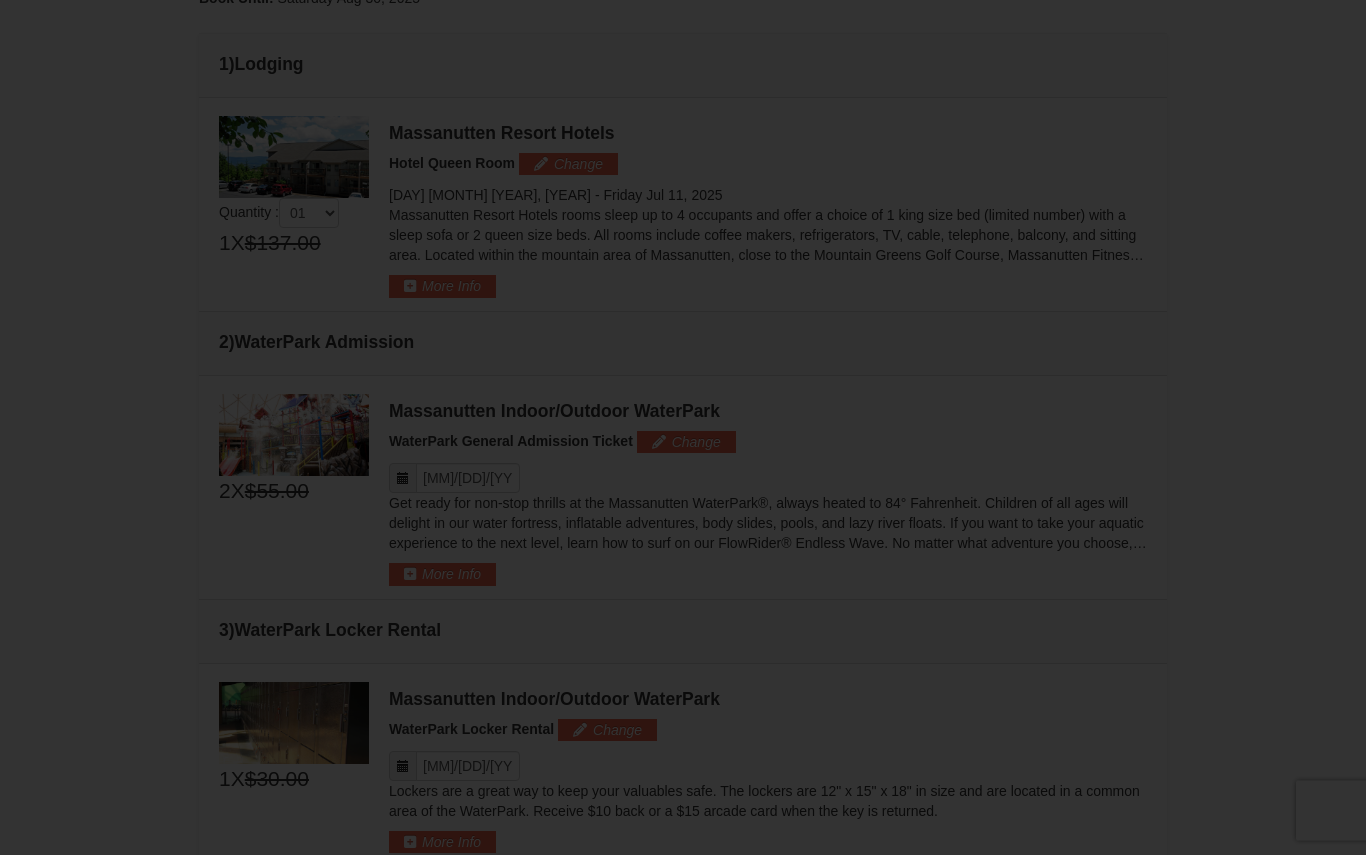 scroll, scrollTop: 520, scrollLeft: 0, axis: vertical 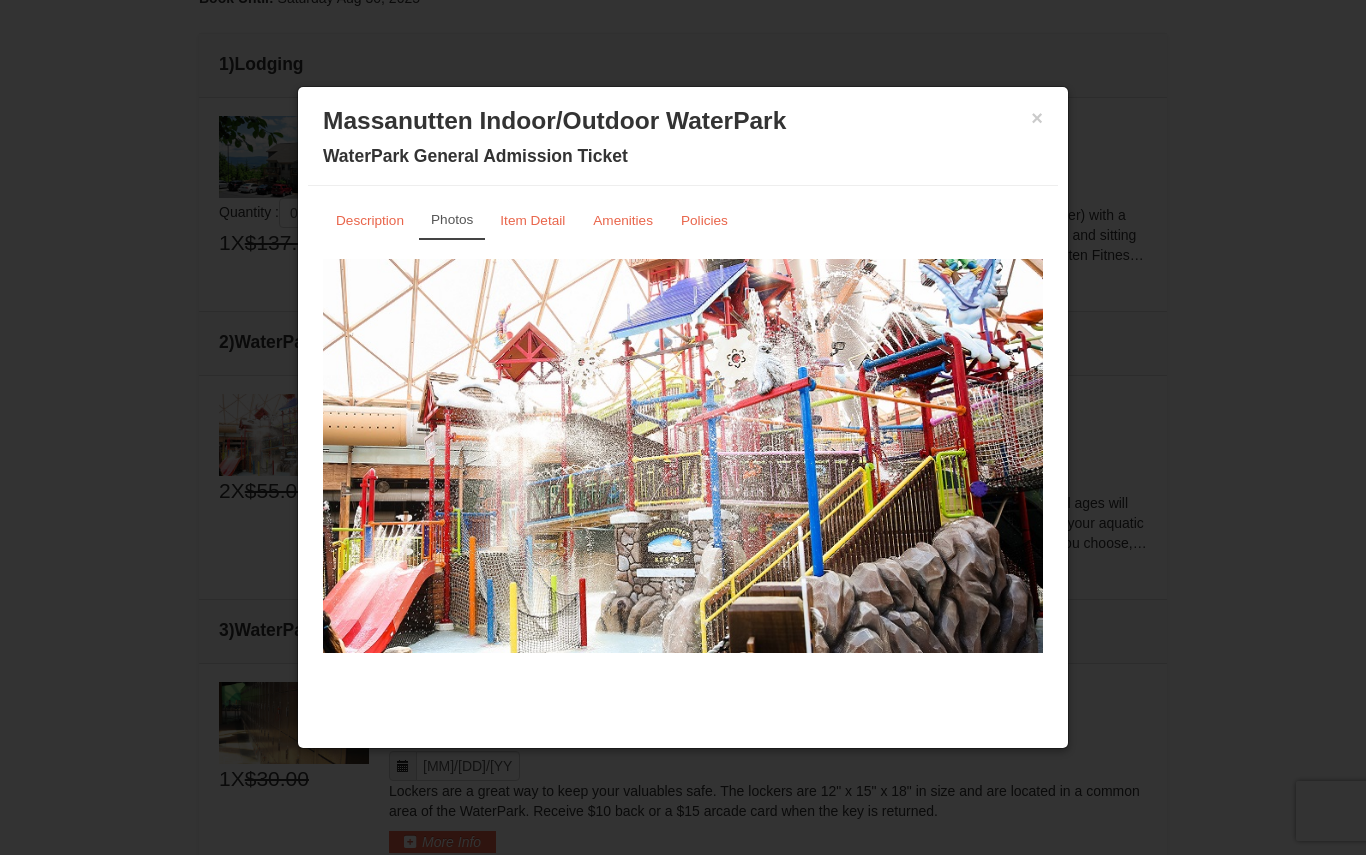 click on "Massanutten Indoor/Outdoor WaterPark" at bounding box center [683, 121] 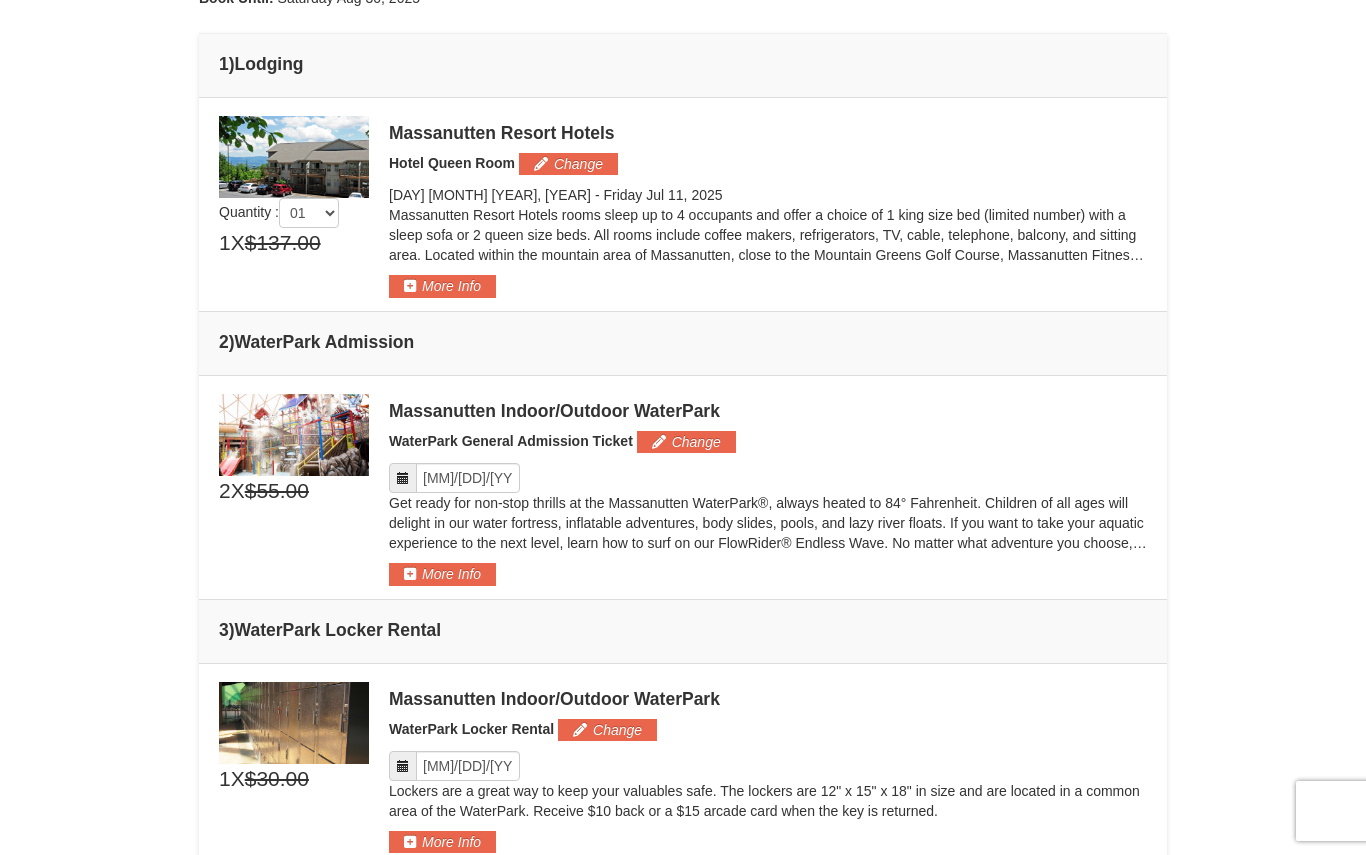 click on "Change" at bounding box center [686, 442] 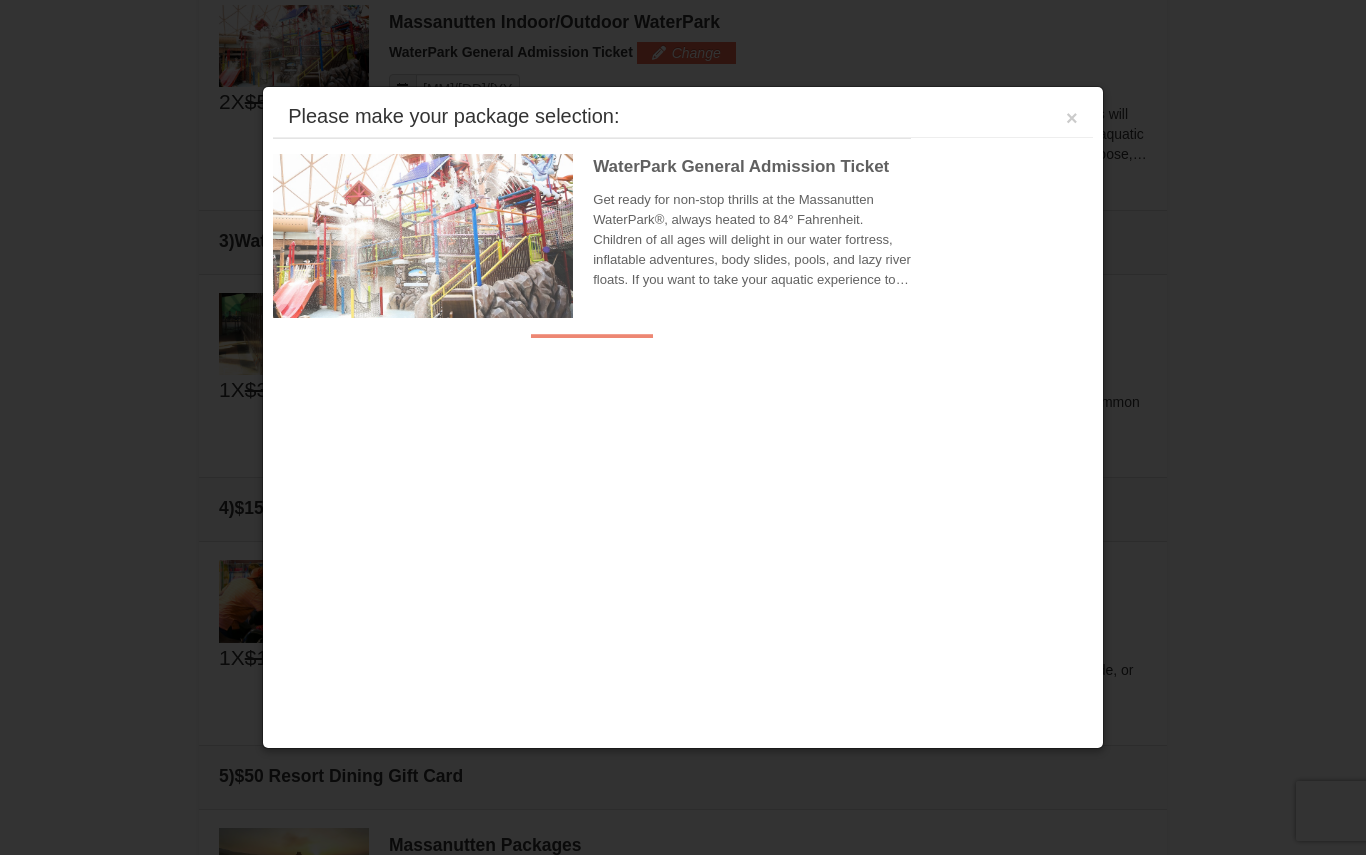 scroll, scrollTop: 913, scrollLeft: 0, axis: vertical 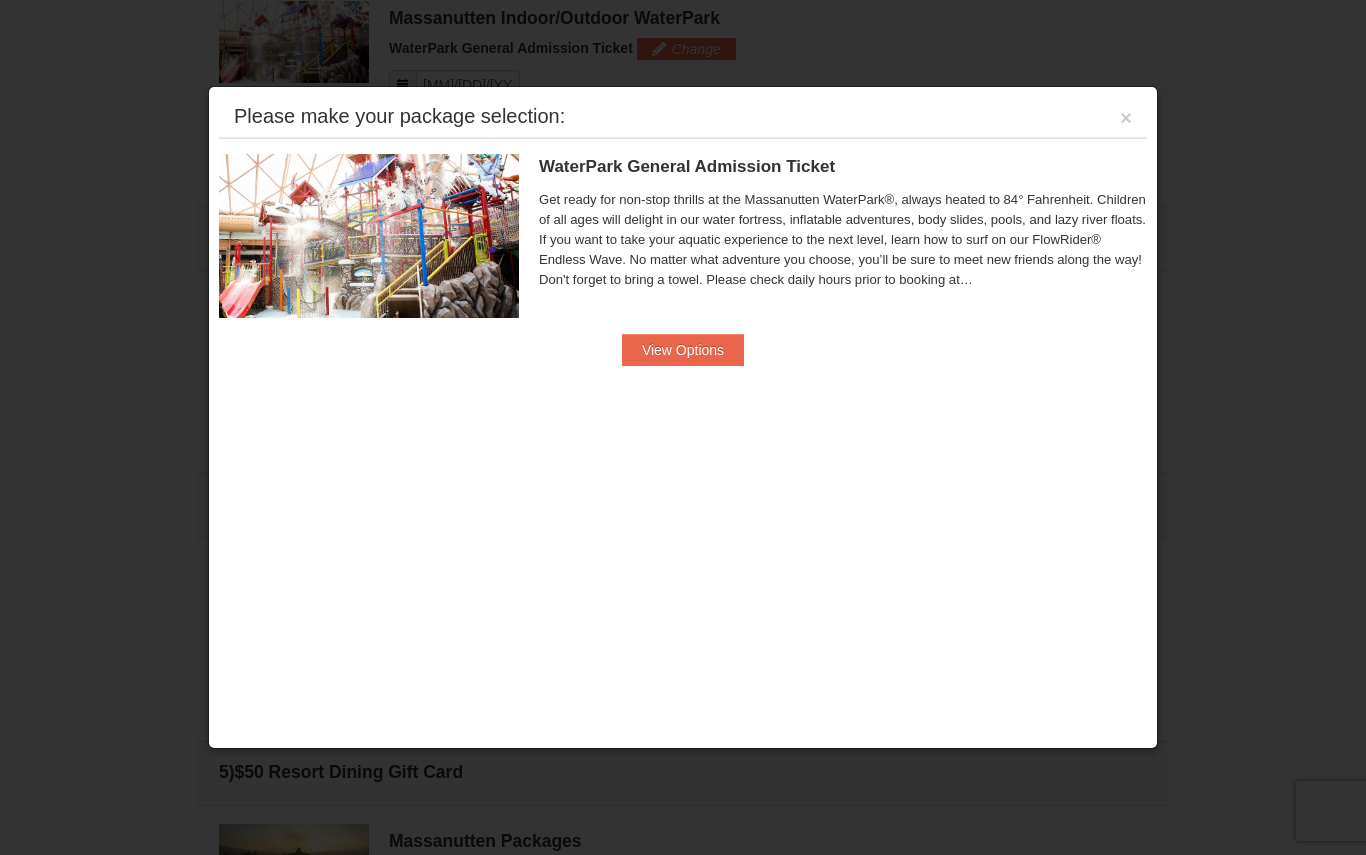 click on "View Options" at bounding box center [683, 350] 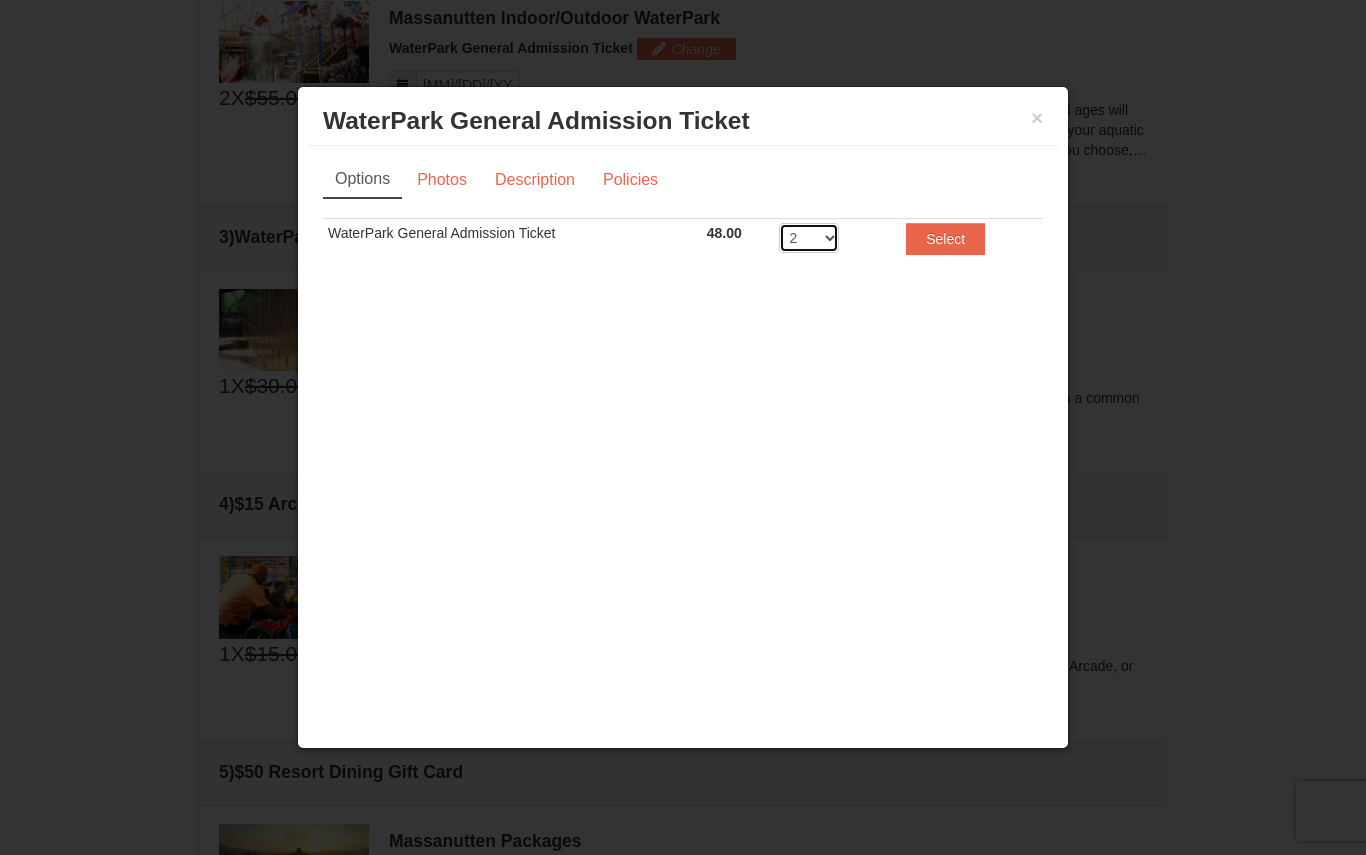 click on "2 3 4 5 6 7 8" at bounding box center (809, 238) 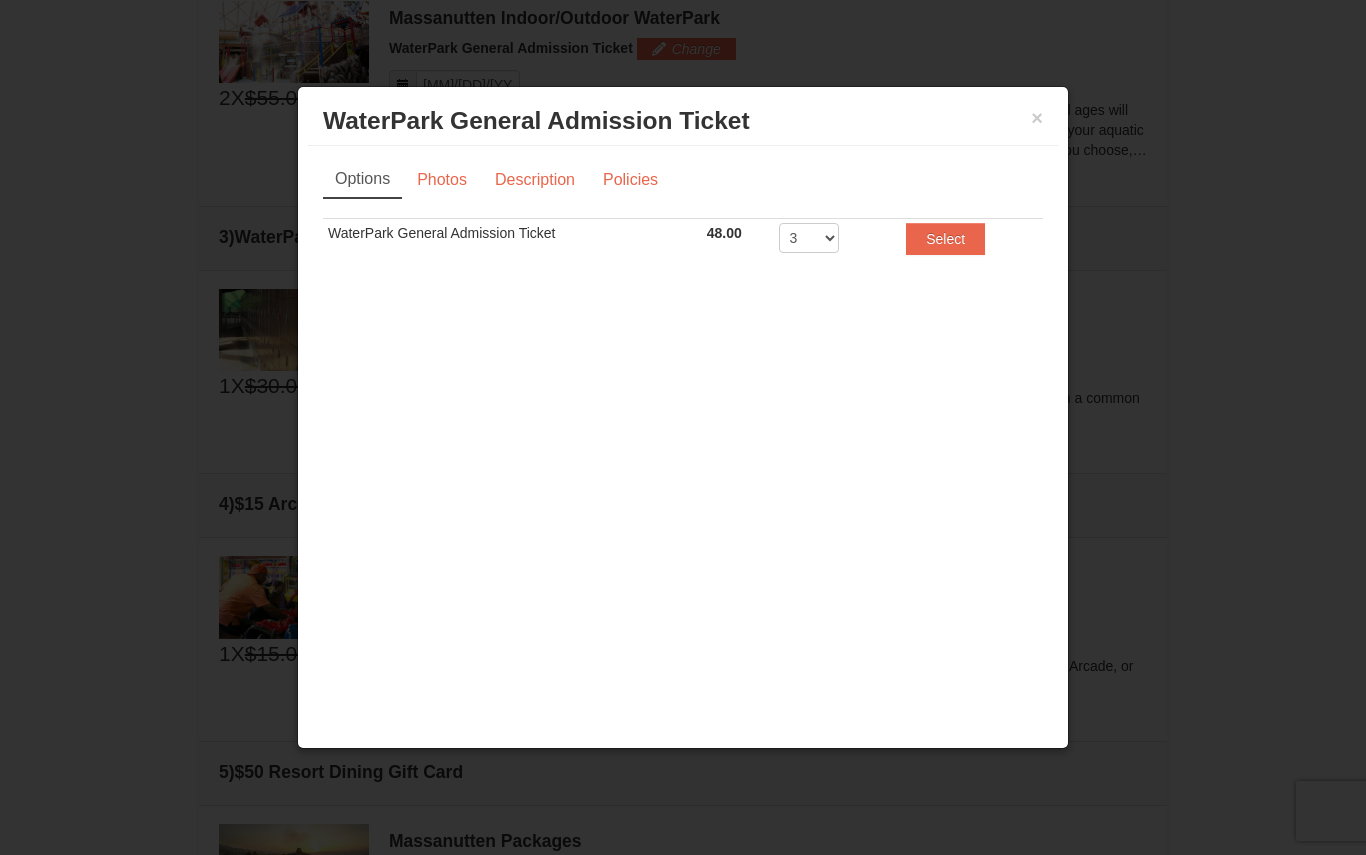 click on "Select" at bounding box center [0, 0] 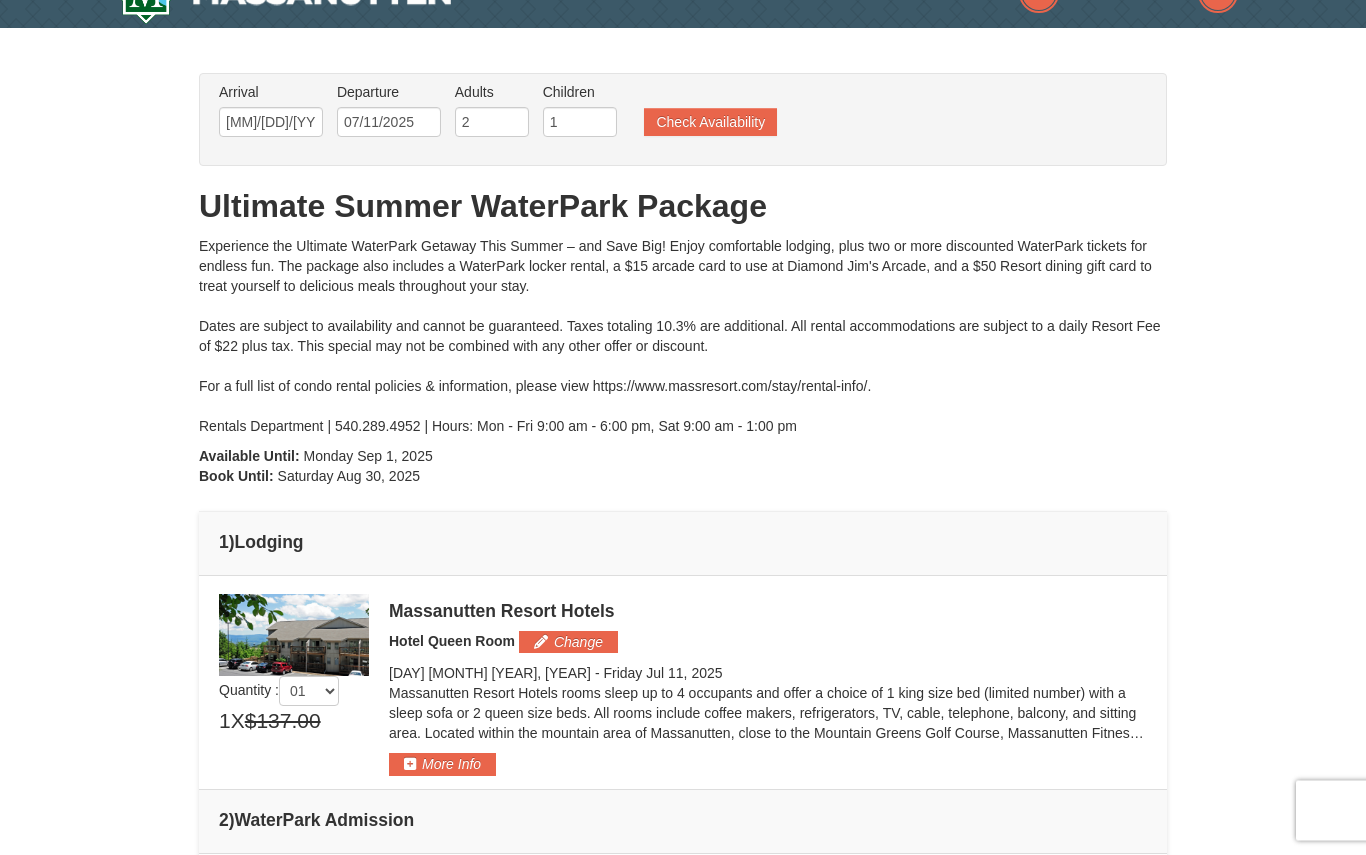 scroll, scrollTop: 0, scrollLeft: 0, axis: both 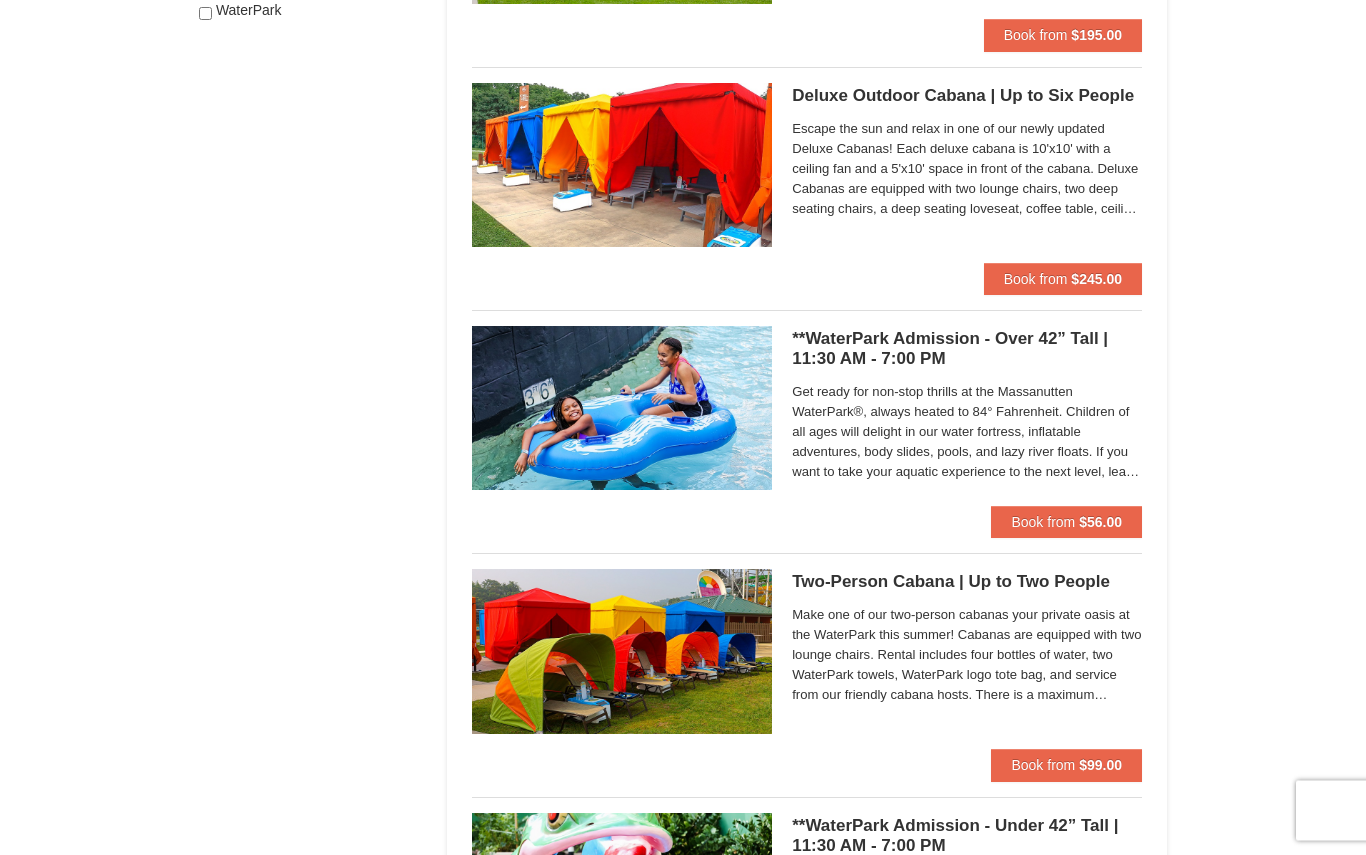 click on "$56.00" at bounding box center (1100, 523) 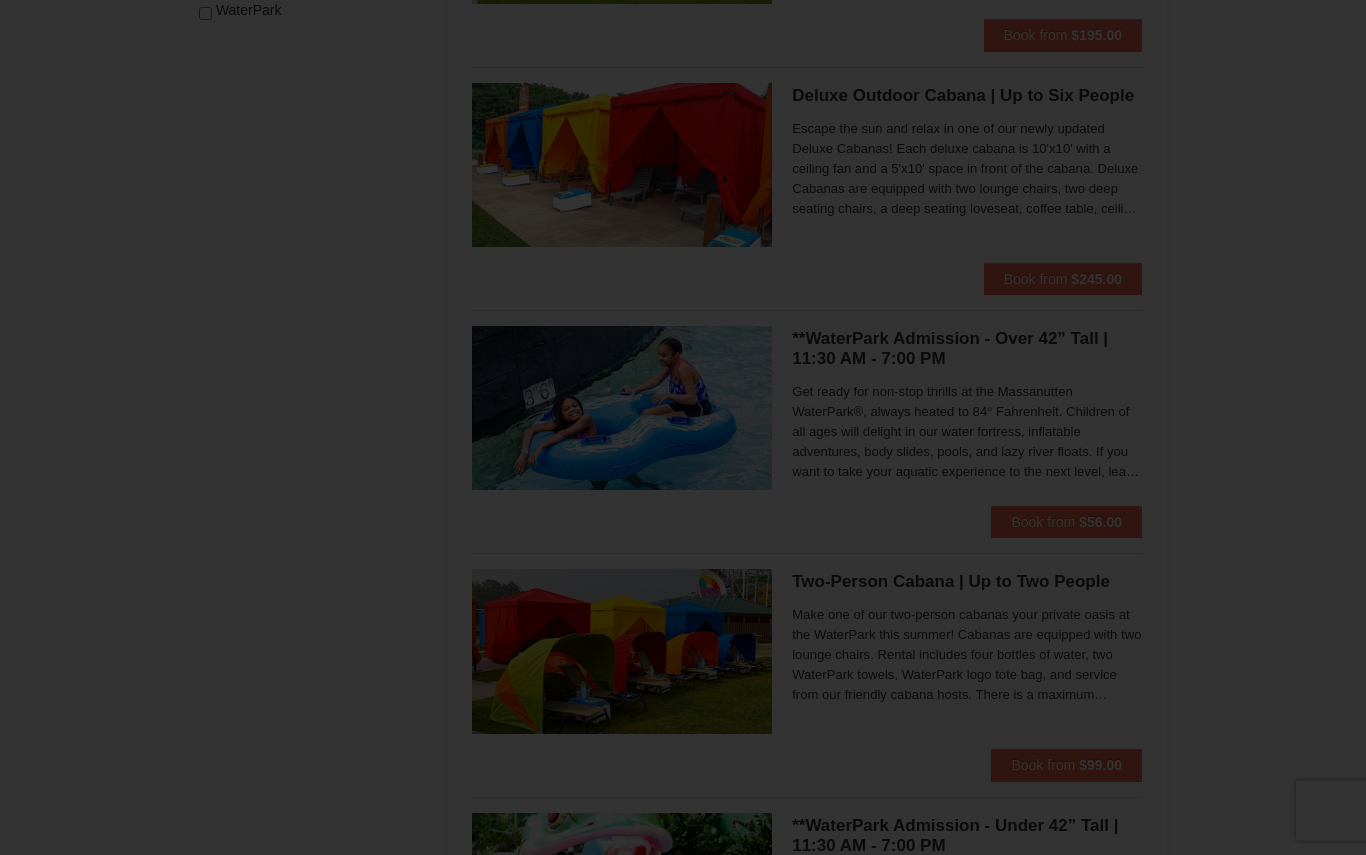 scroll, scrollTop: 1107, scrollLeft: 0, axis: vertical 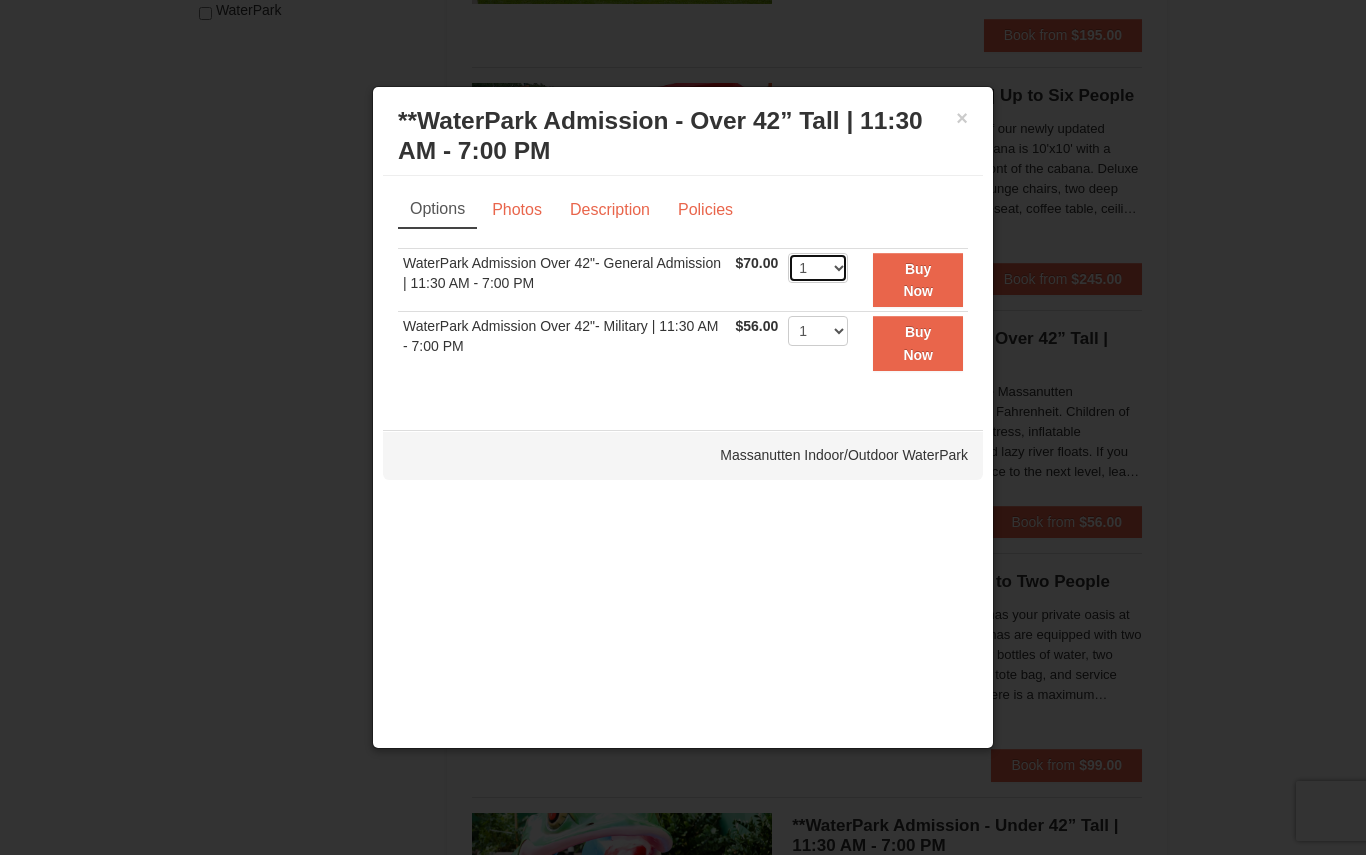click on "1
2
3
4
5
6
7
8
9
10
11
12
13
14
15
16
17
18
19
20
21 22" at bounding box center (818, 268) 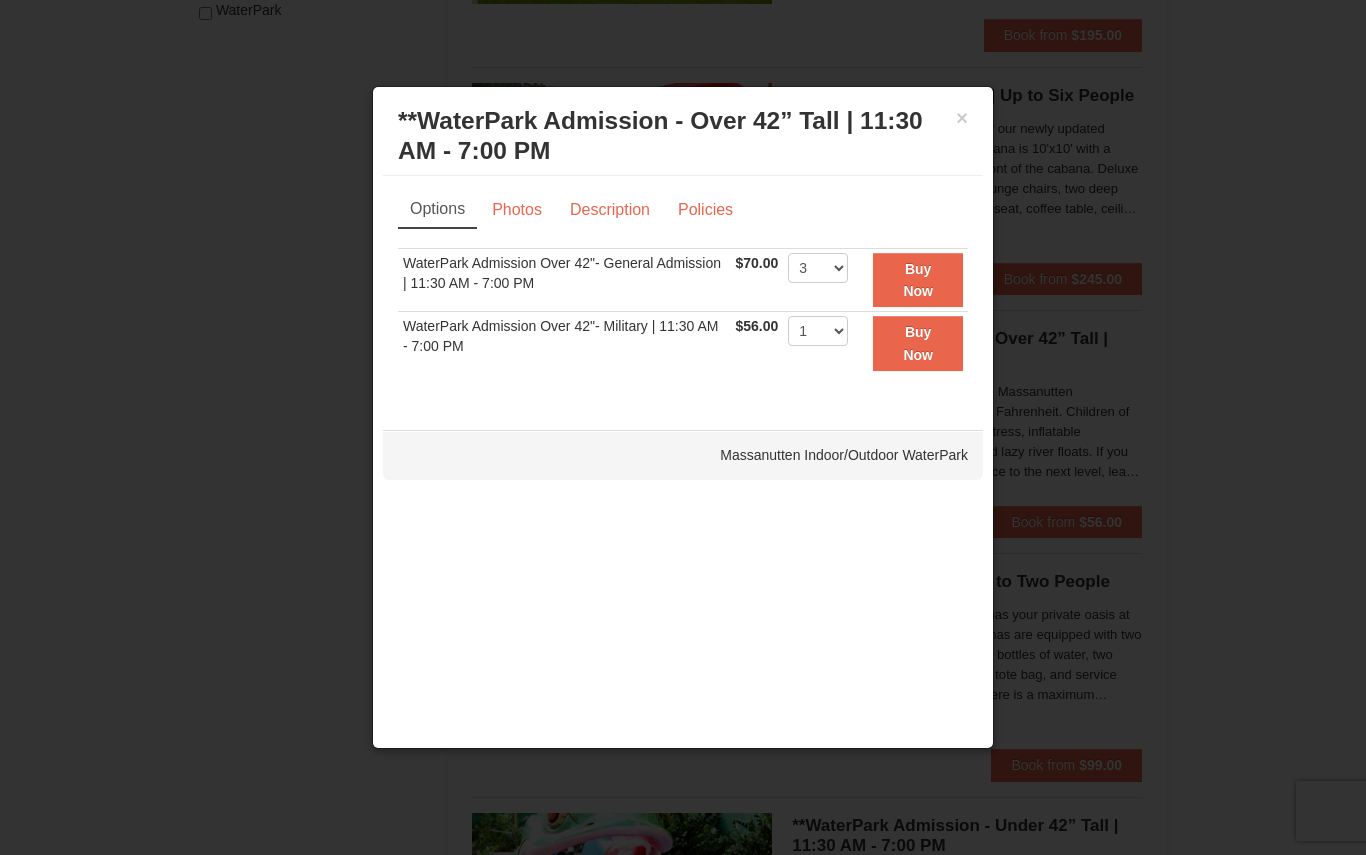 click on "Buy Now" at bounding box center (918, 280) 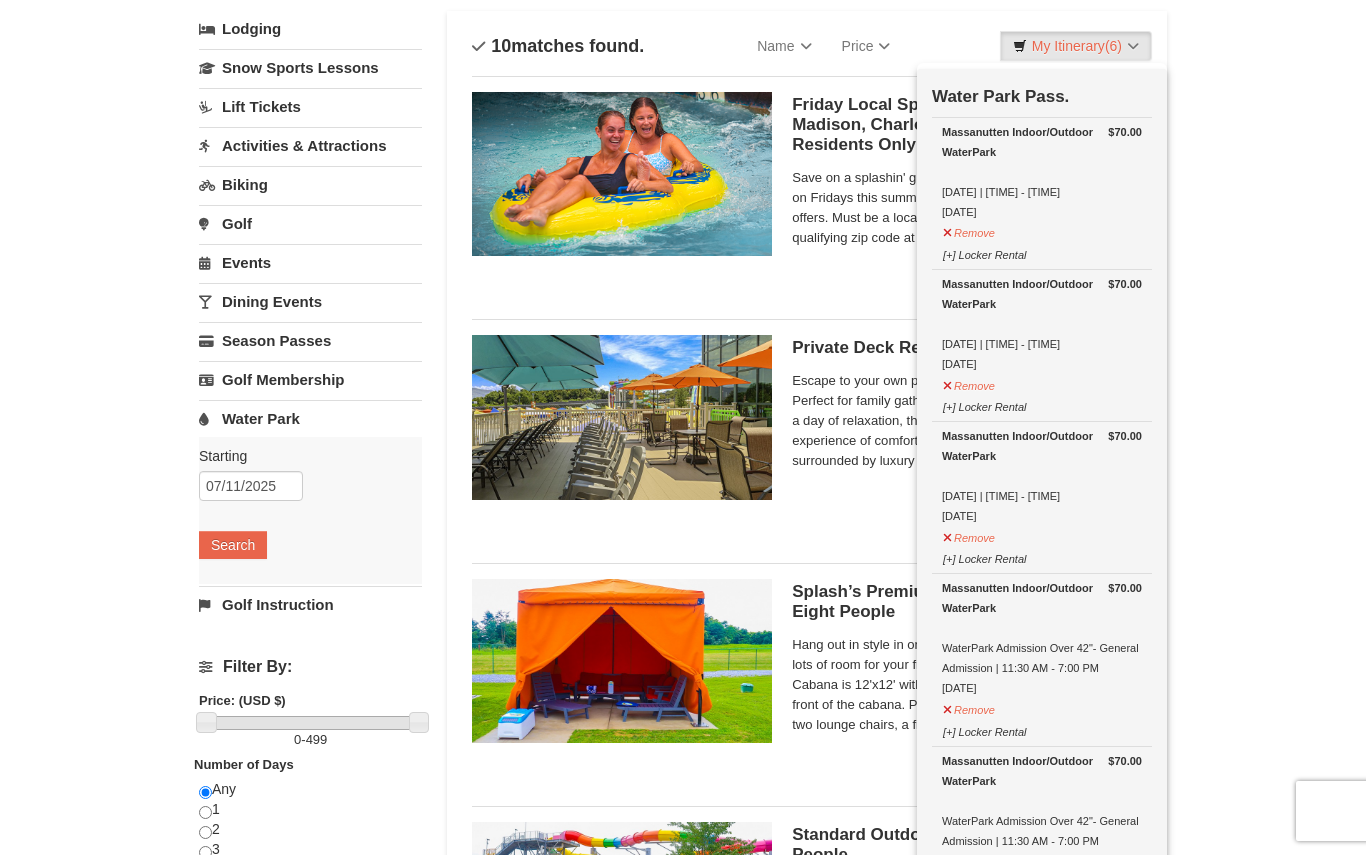 scroll, scrollTop: 123, scrollLeft: 0, axis: vertical 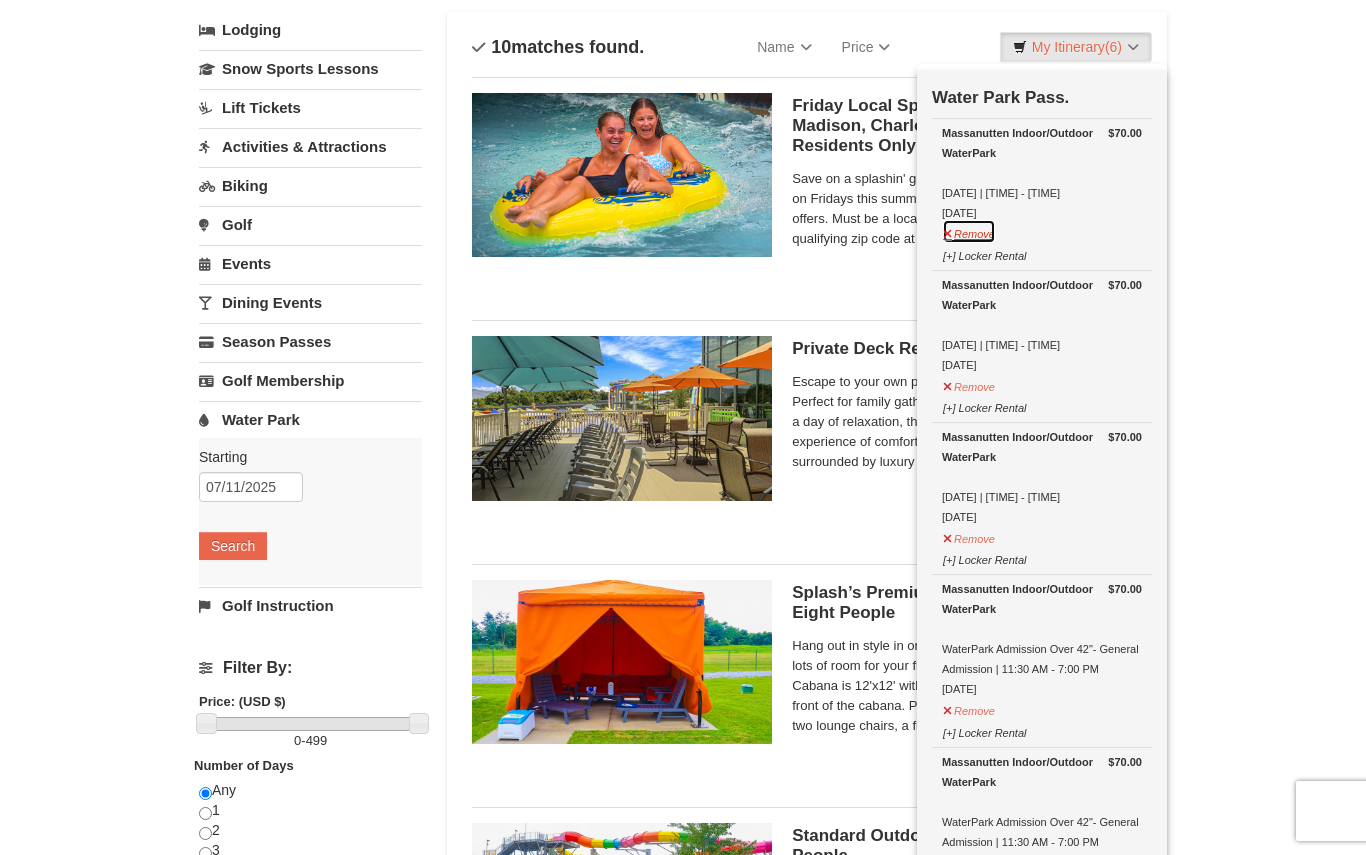 click on "Remove" at bounding box center [969, 231] 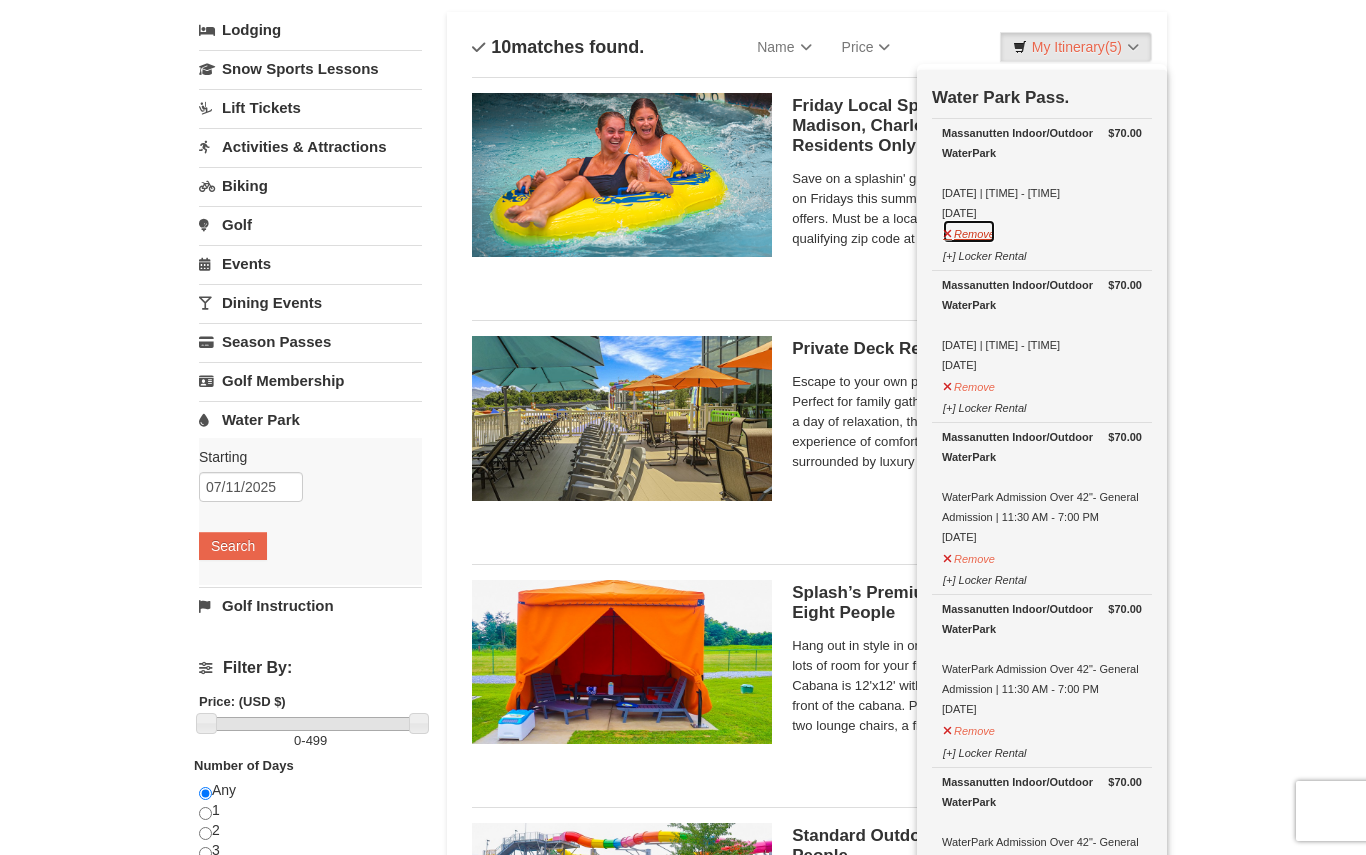 click on "Remove" at bounding box center [969, 231] 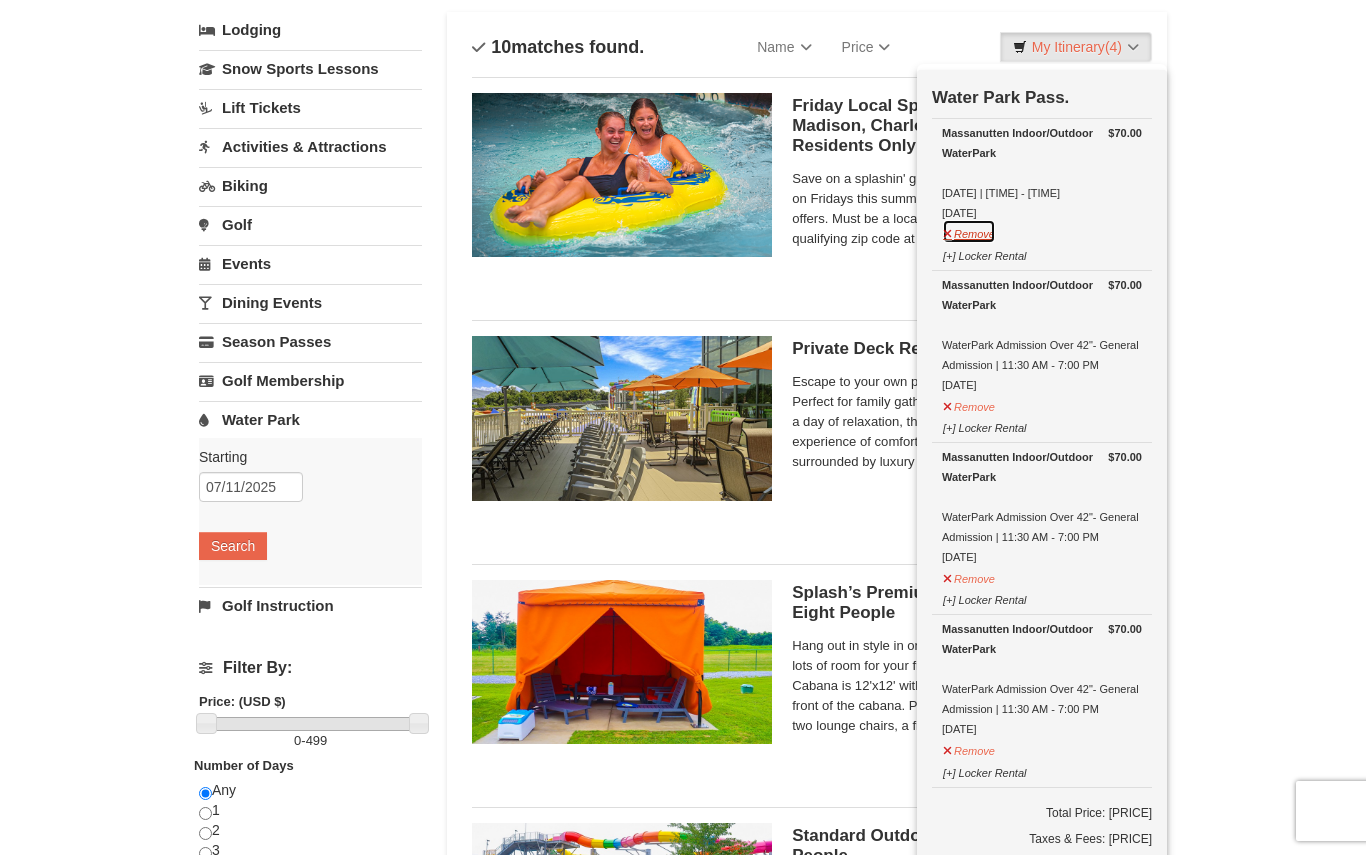 click on "Remove" at bounding box center [969, 231] 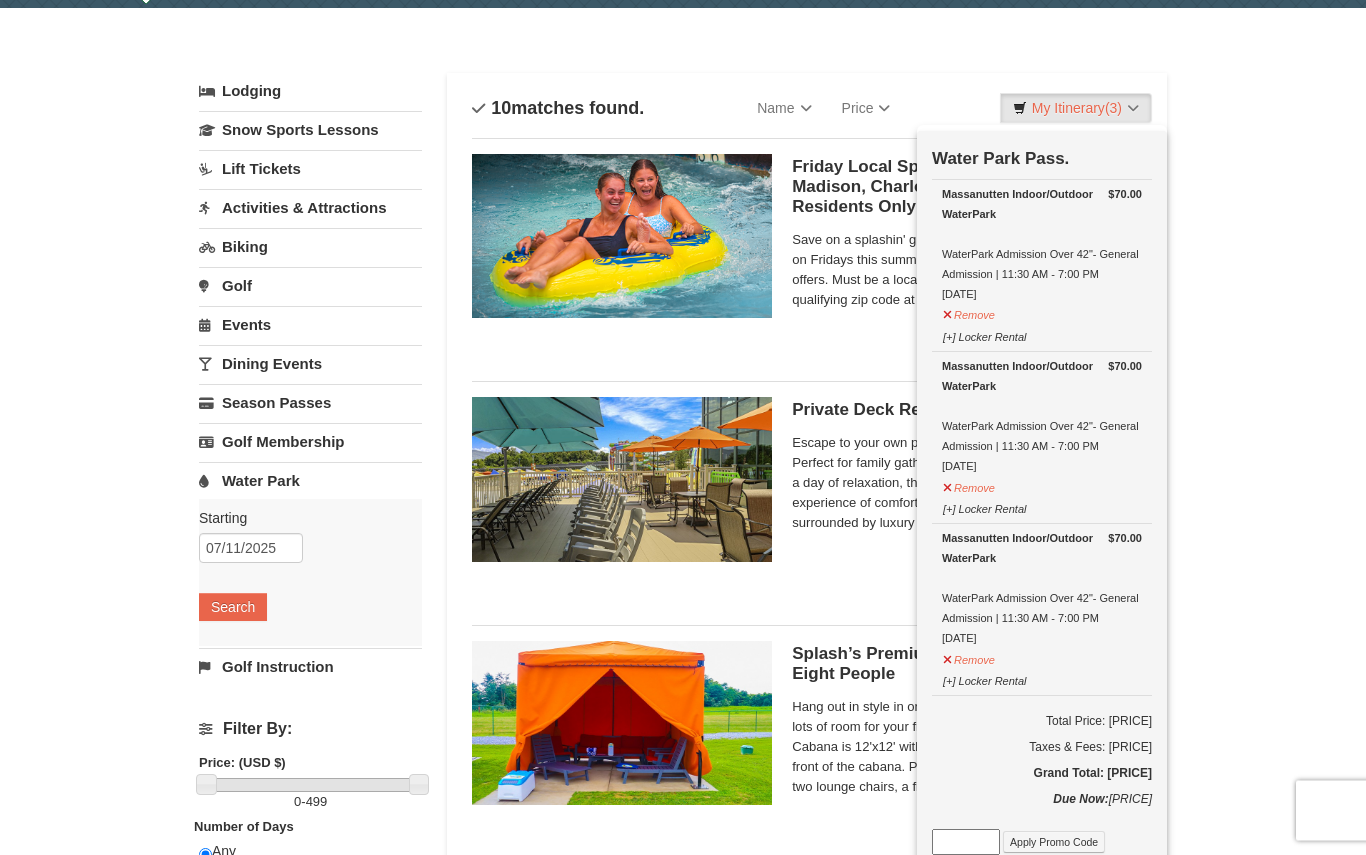 scroll, scrollTop: 0, scrollLeft: 0, axis: both 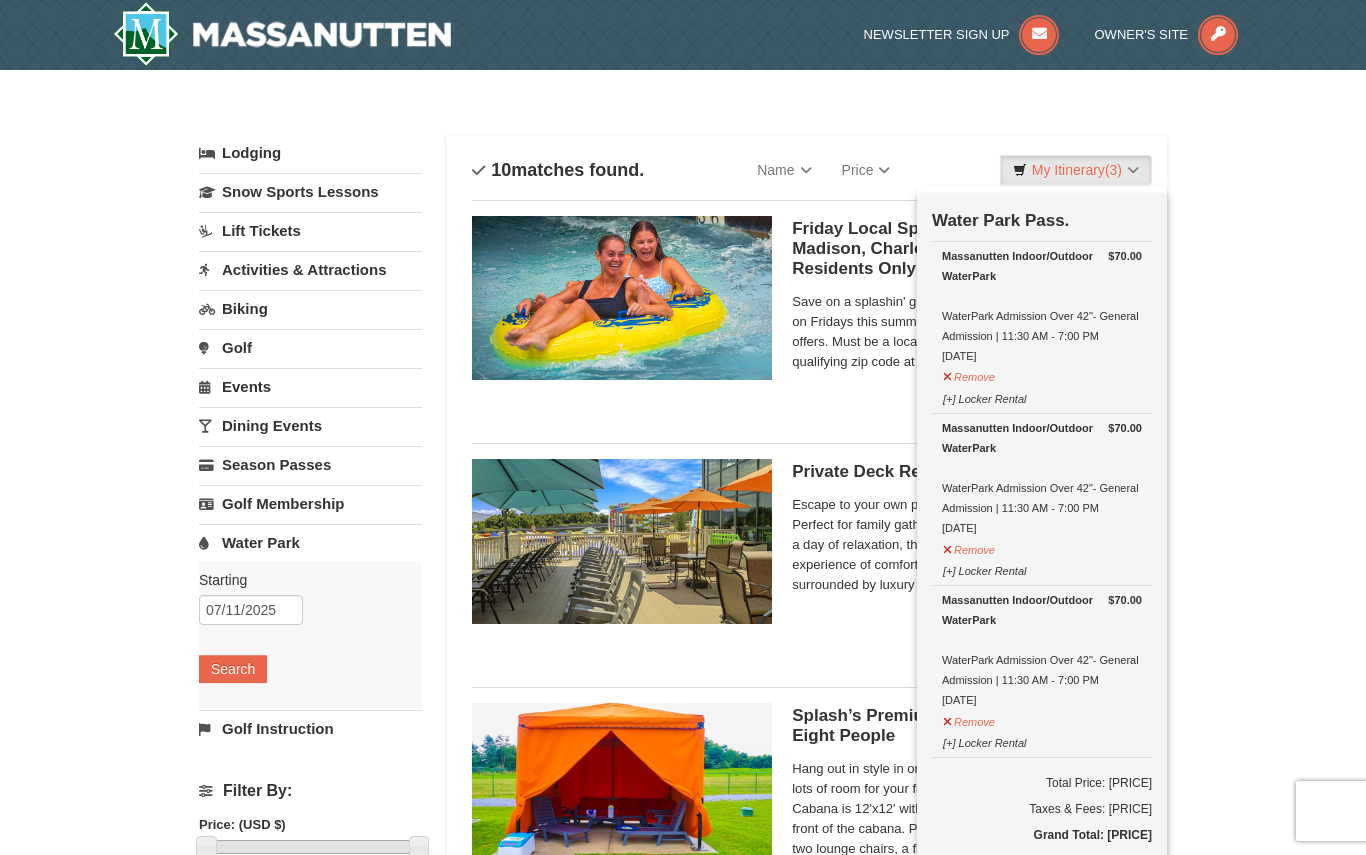 click on "Activities & Attractions" at bounding box center (310, 269) 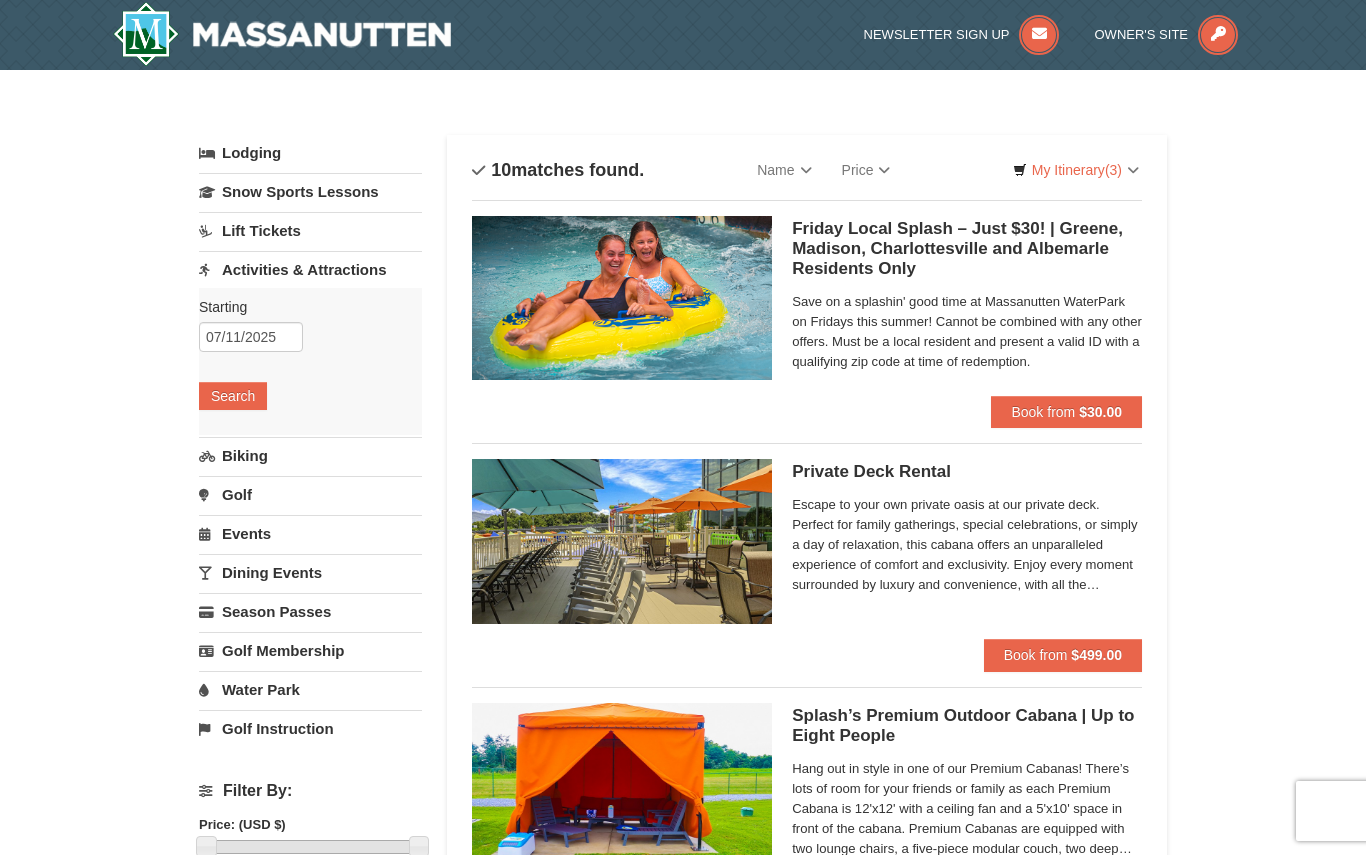 click on "Search" at bounding box center [233, 396] 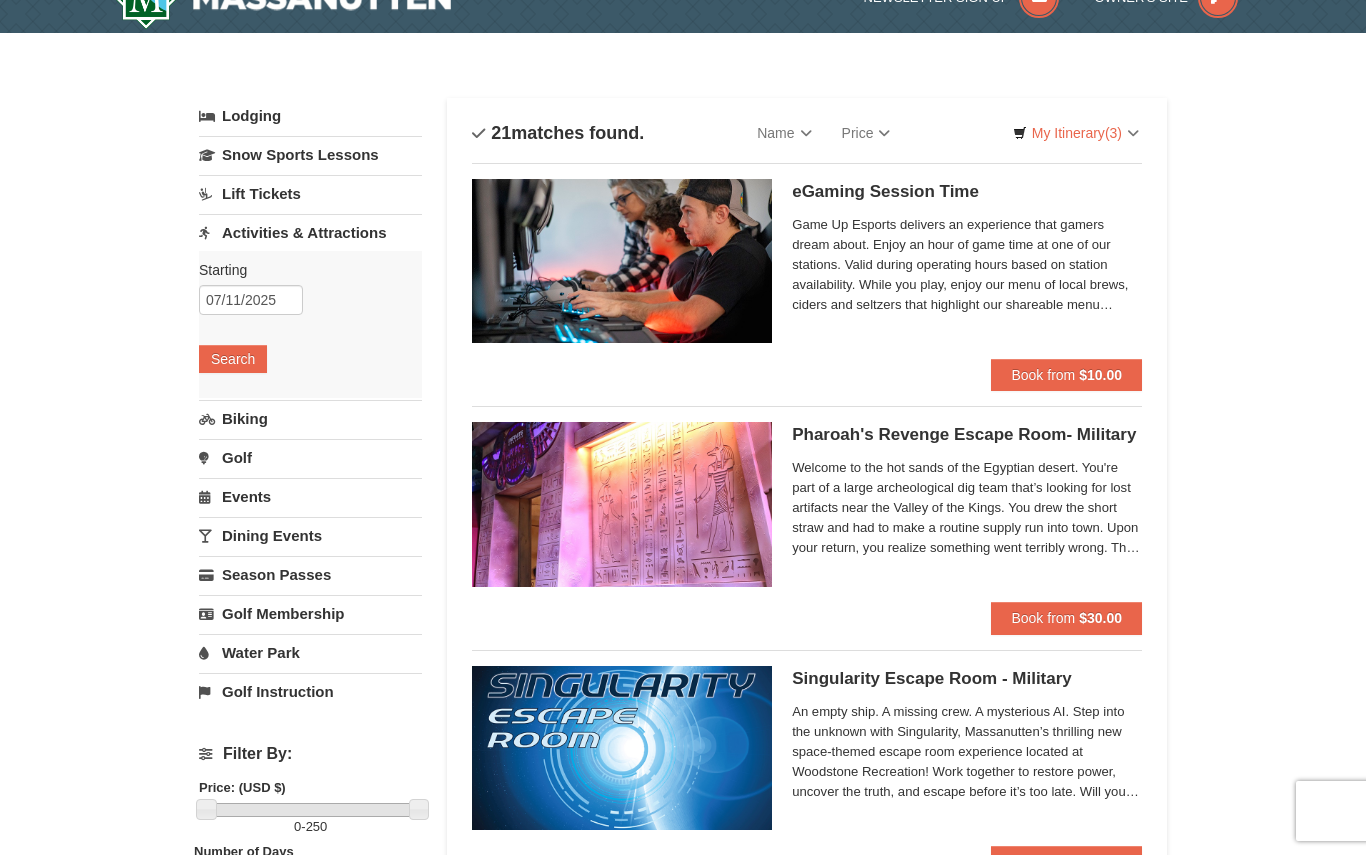 scroll, scrollTop: 0, scrollLeft: 0, axis: both 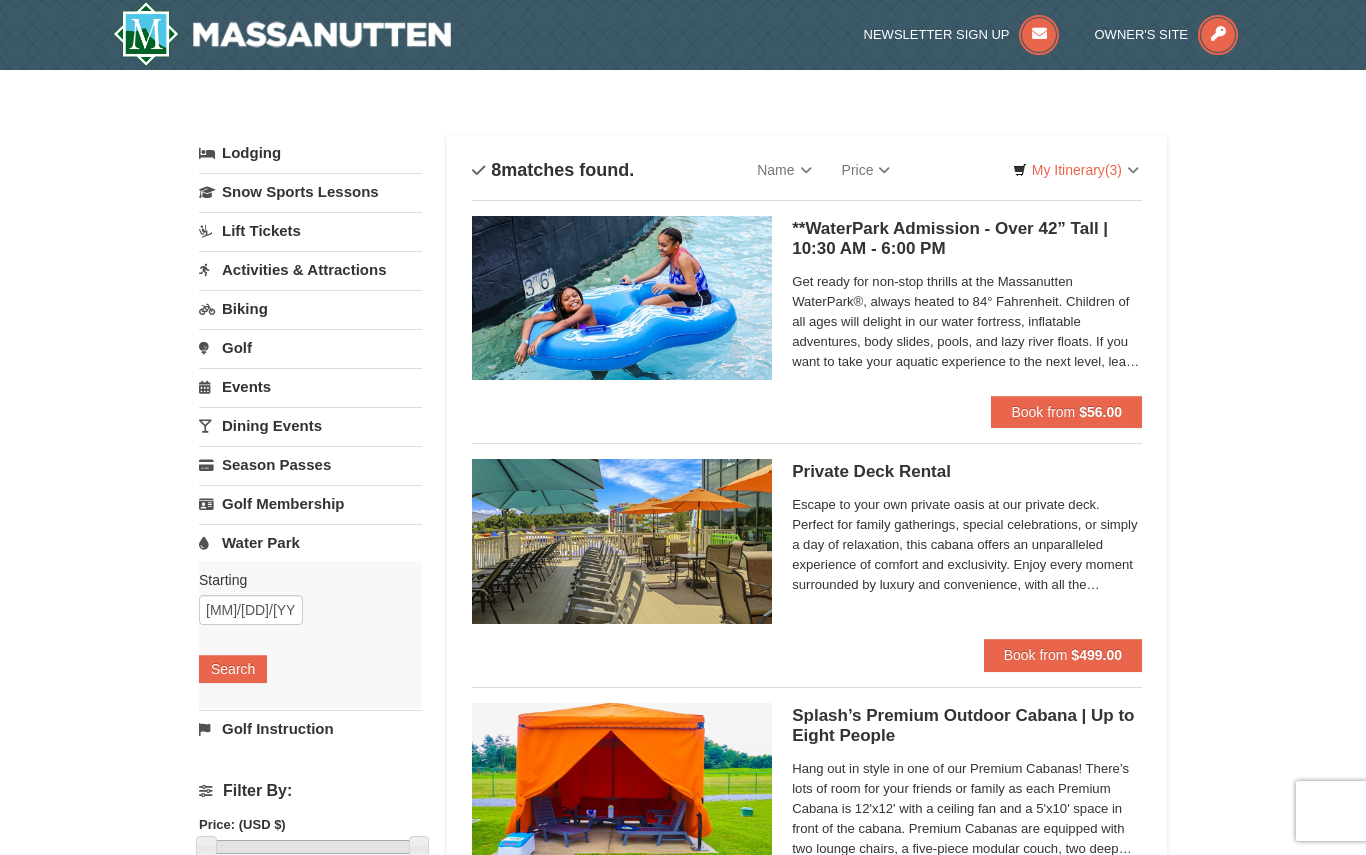 click on "$56.00" at bounding box center [1100, 412] 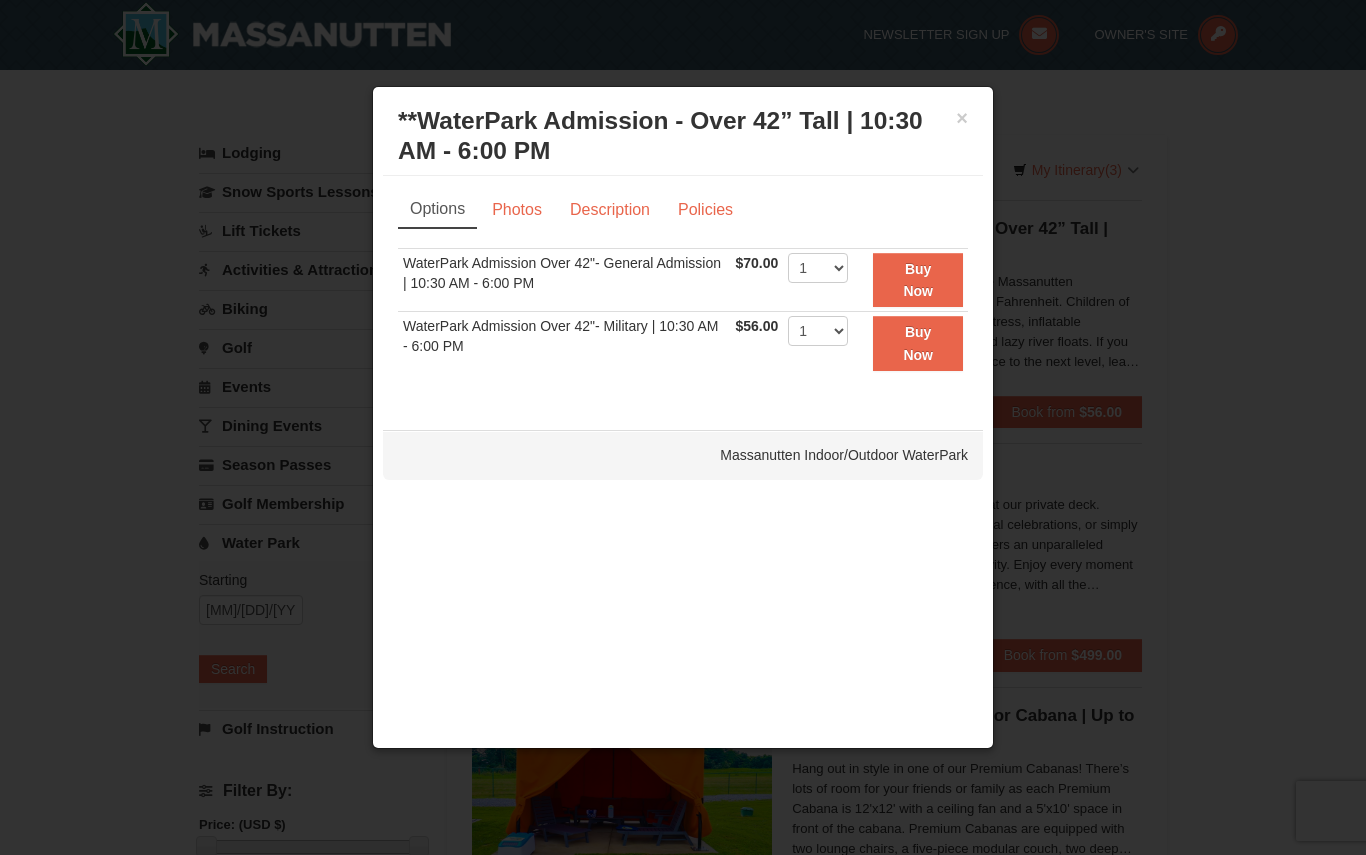 click on "×" at bounding box center (962, 118) 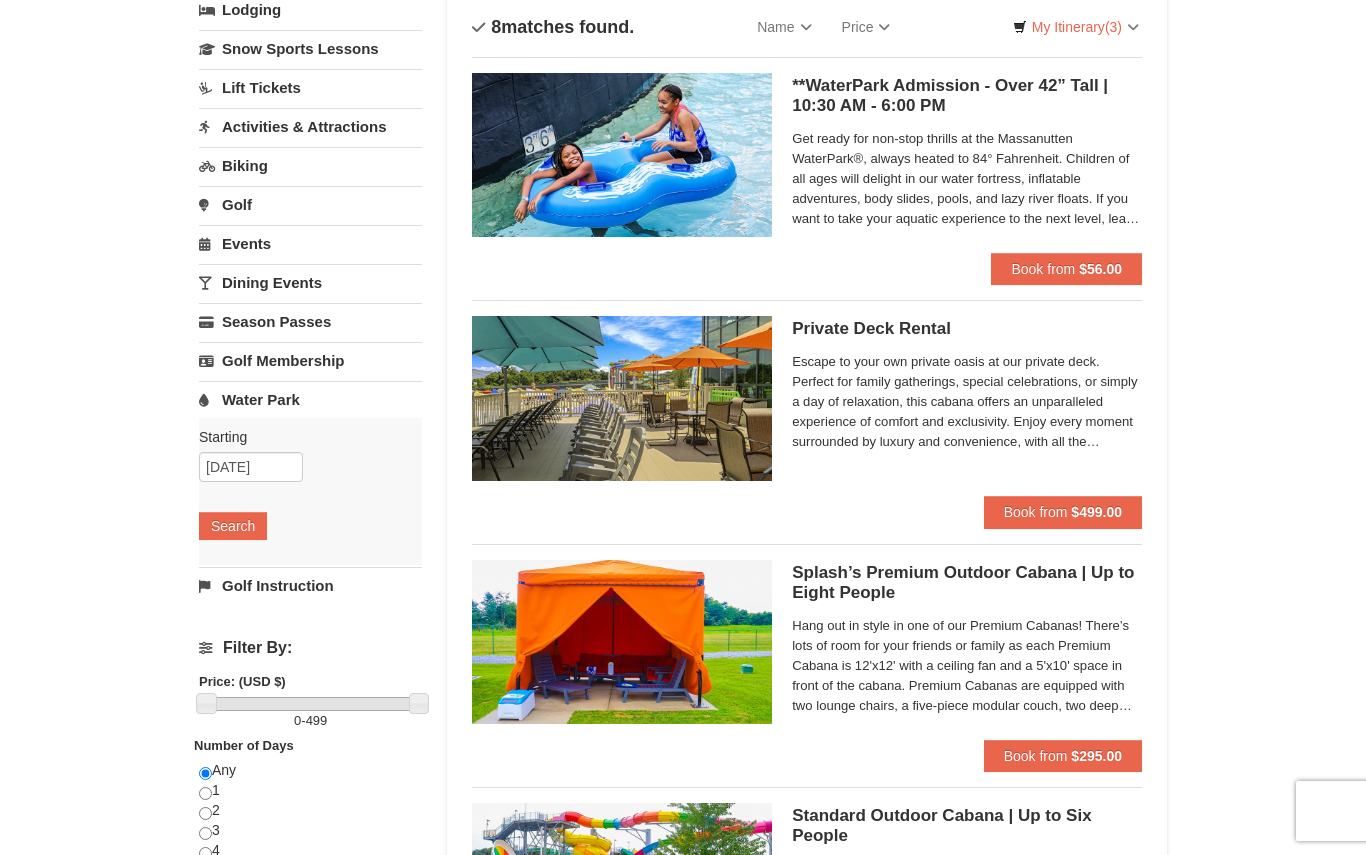 scroll, scrollTop: 0, scrollLeft: 0, axis: both 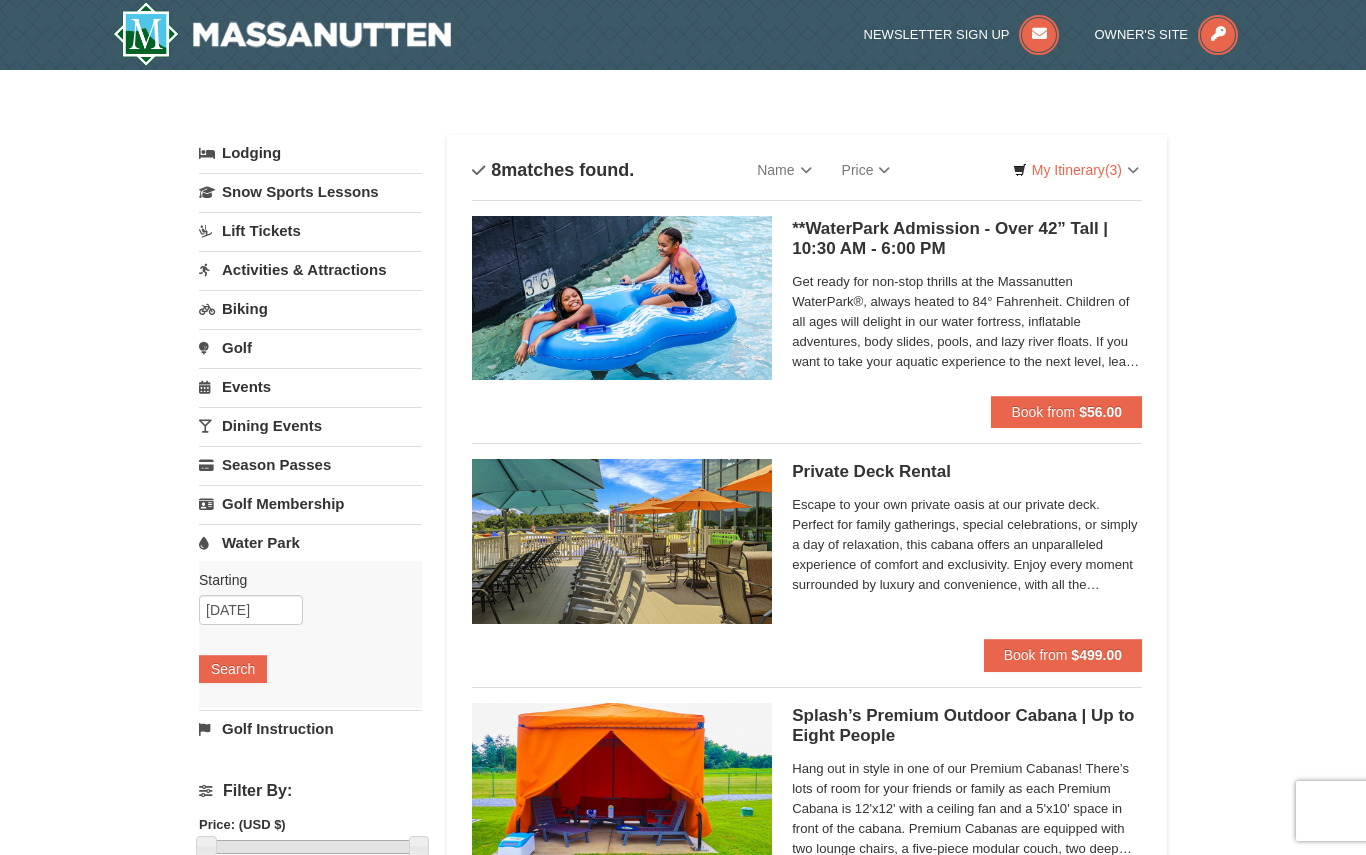 click on "Book from" at bounding box center (1043, 412) 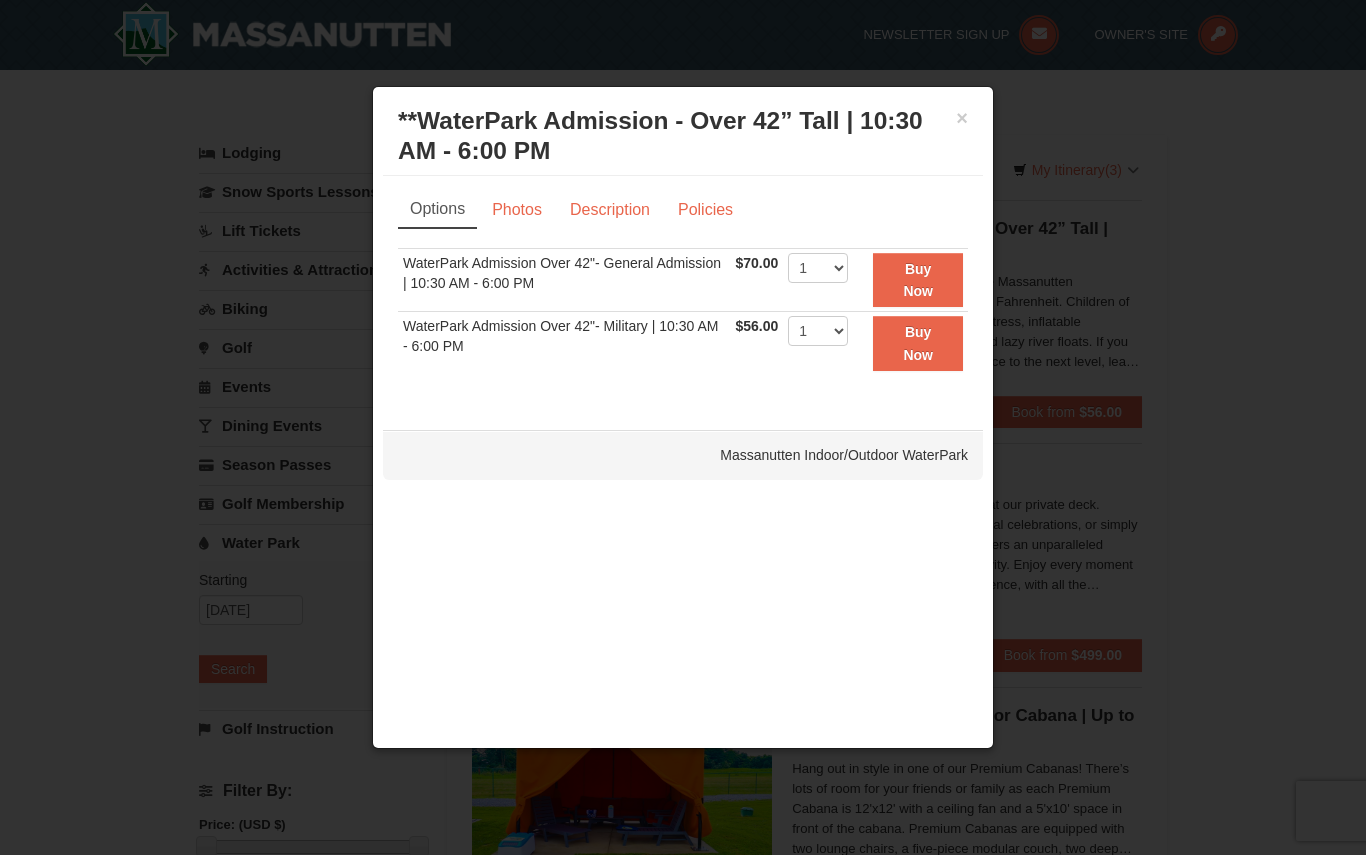 click on "×" at bounding box center (962, 118) 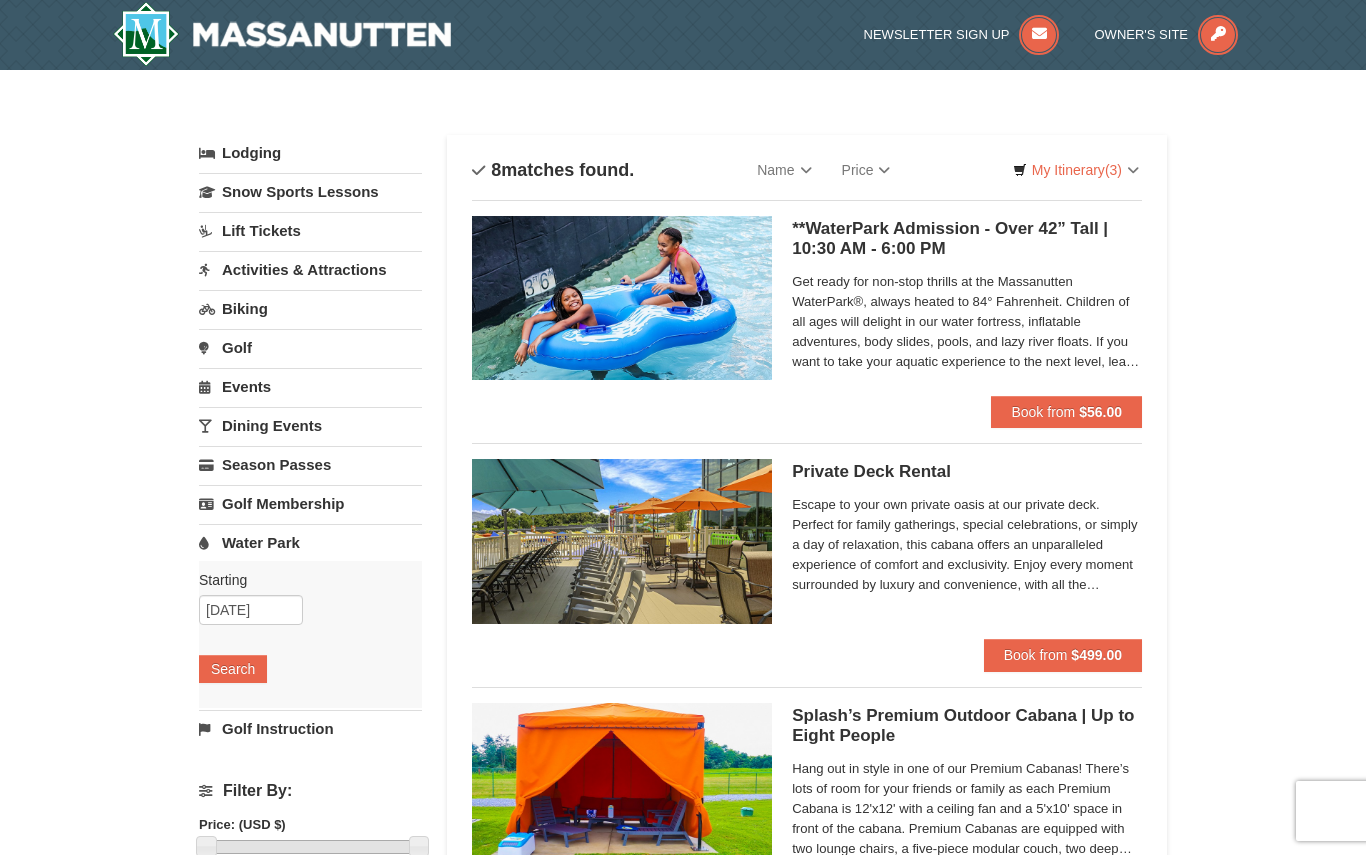 click at bounding box center [282, 34] 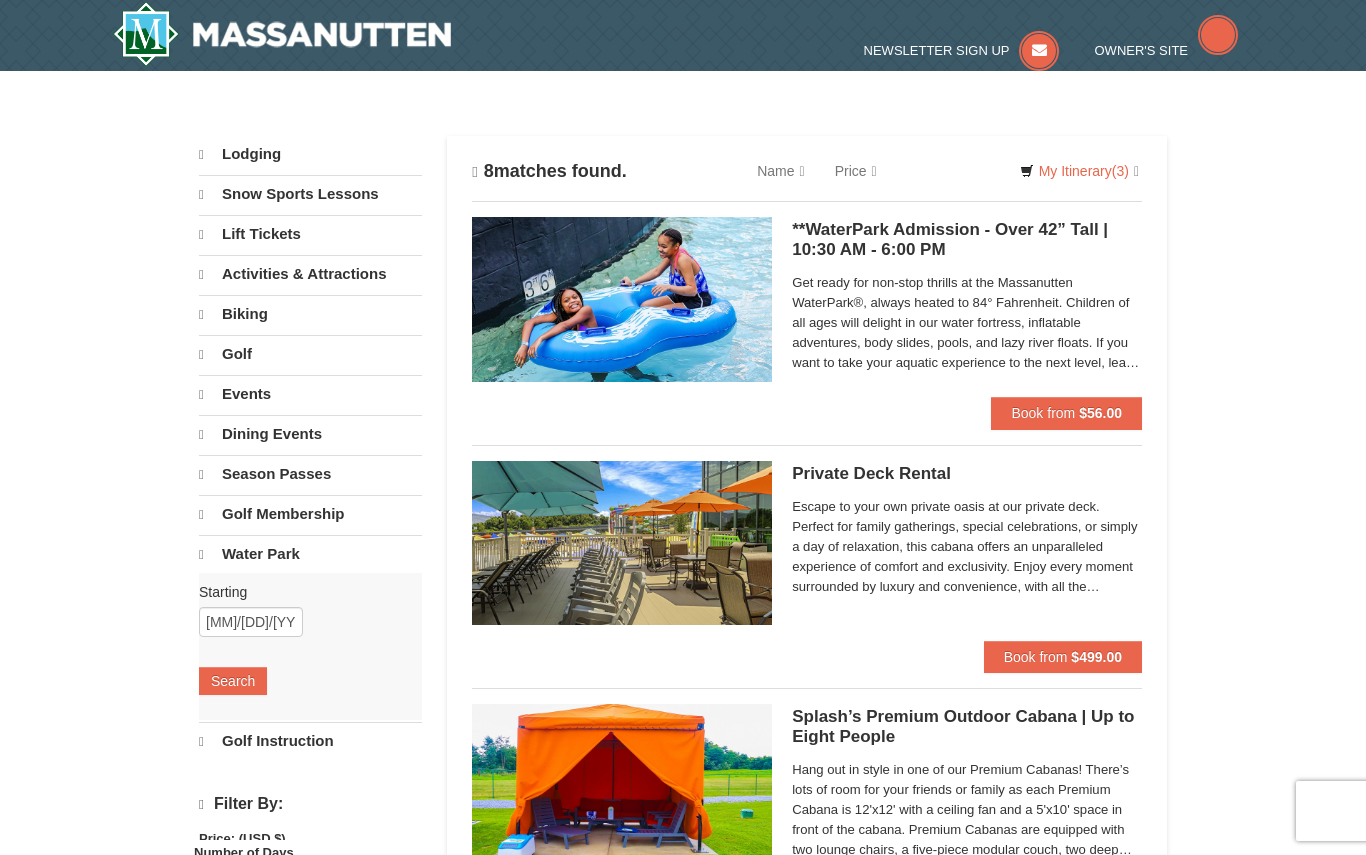 scroll, scrollTop: 0, scrollLeft: 0, axis: both 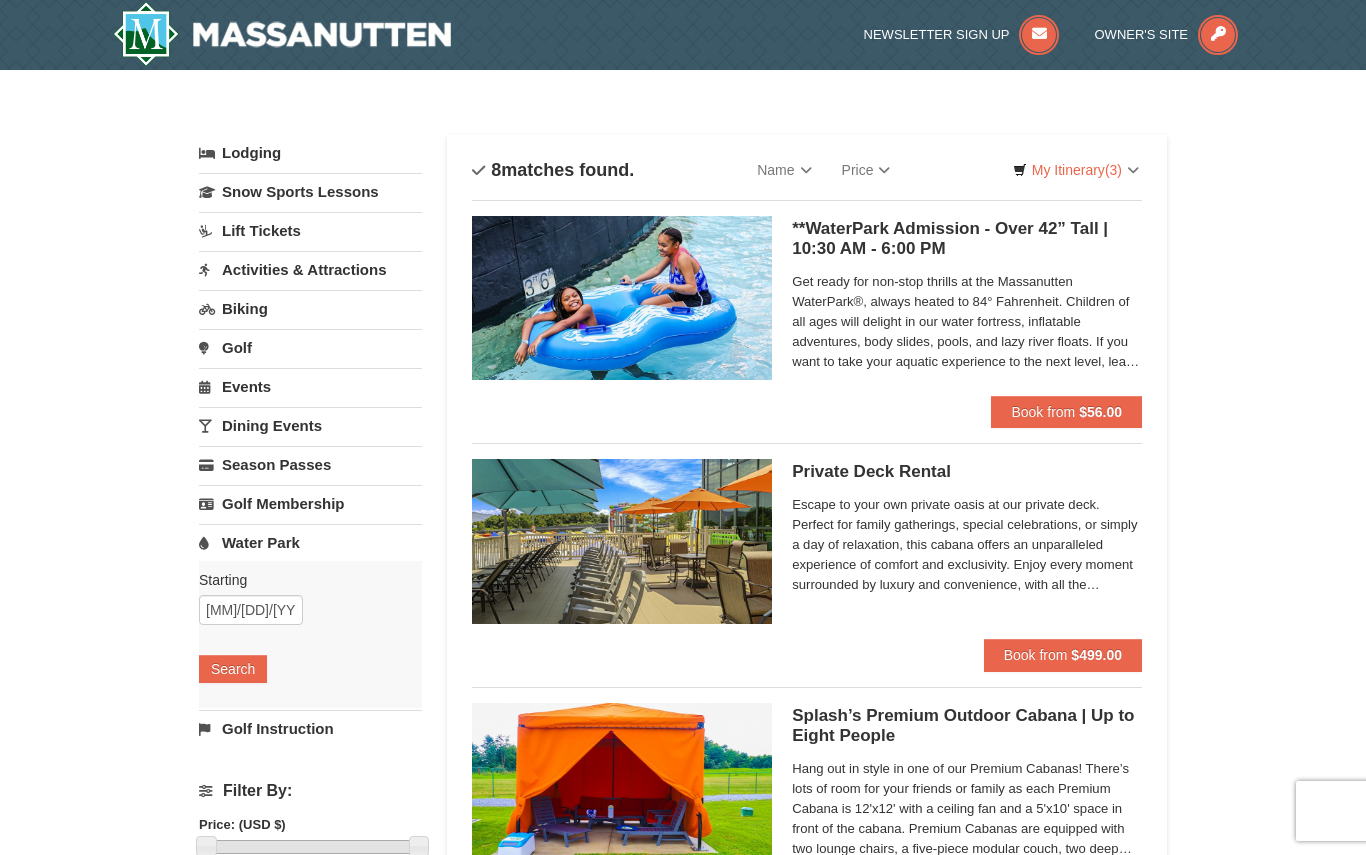 click on "$56.00" at bounding box center (1100, 412) 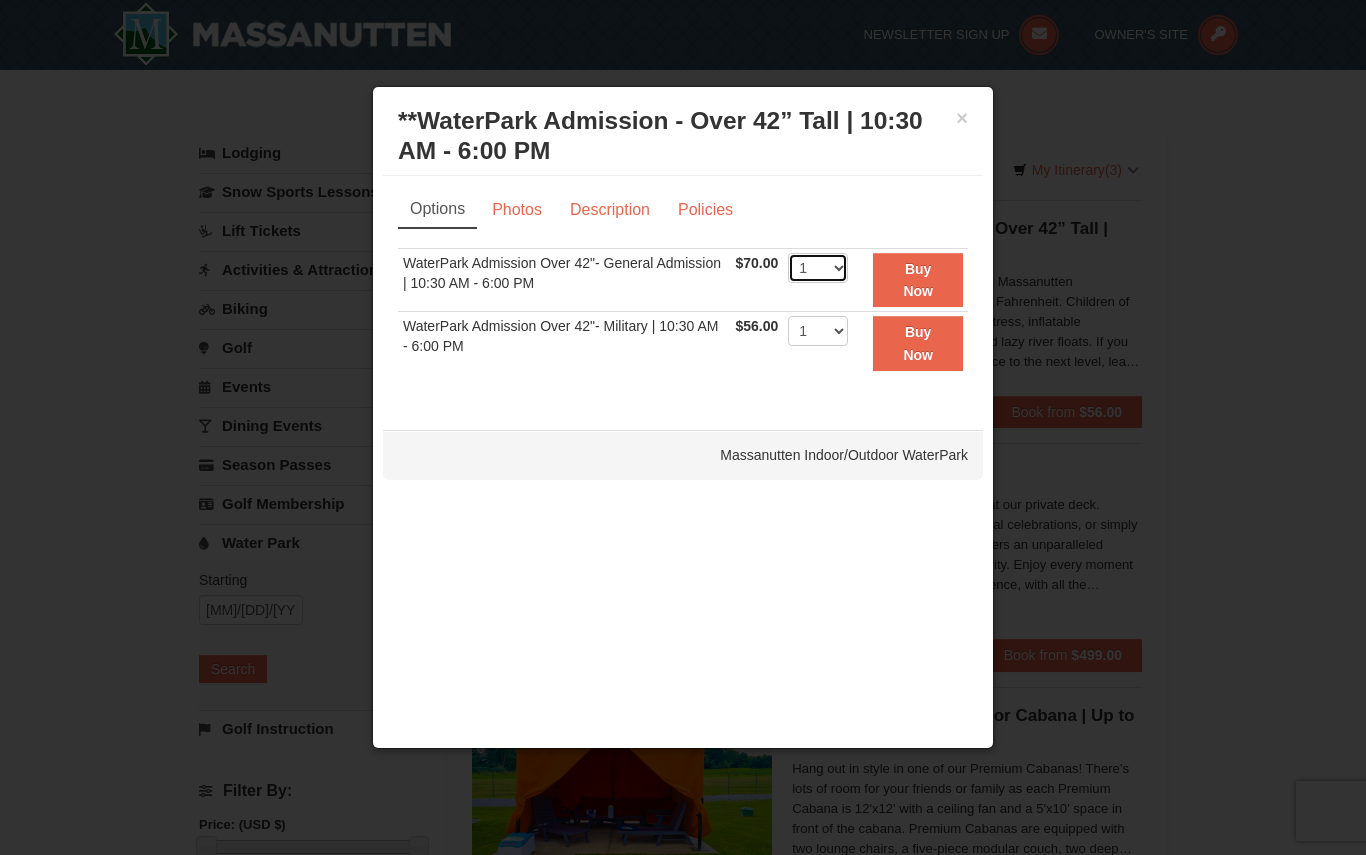 click on "1
2
3
4
5
6
7
8
9
10
11
12
13
14
15
16
17
18
19
20
21 22" at bounding box center (818, 268) 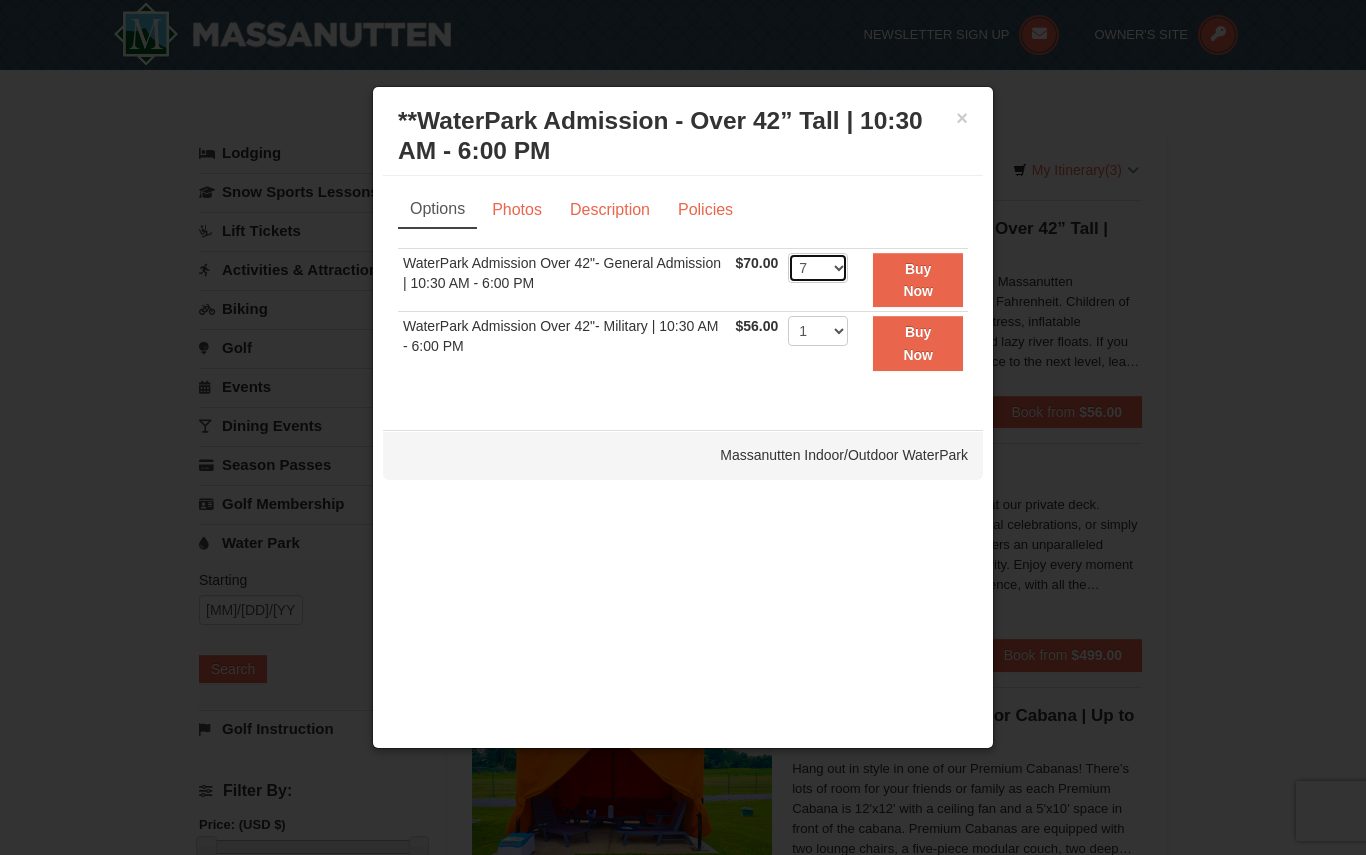click on "1
2
3
4
5
6
7
8
9
10
11
12
13
14
15
16
17
18
19
20
21 22" at bounding box center [818, 268] 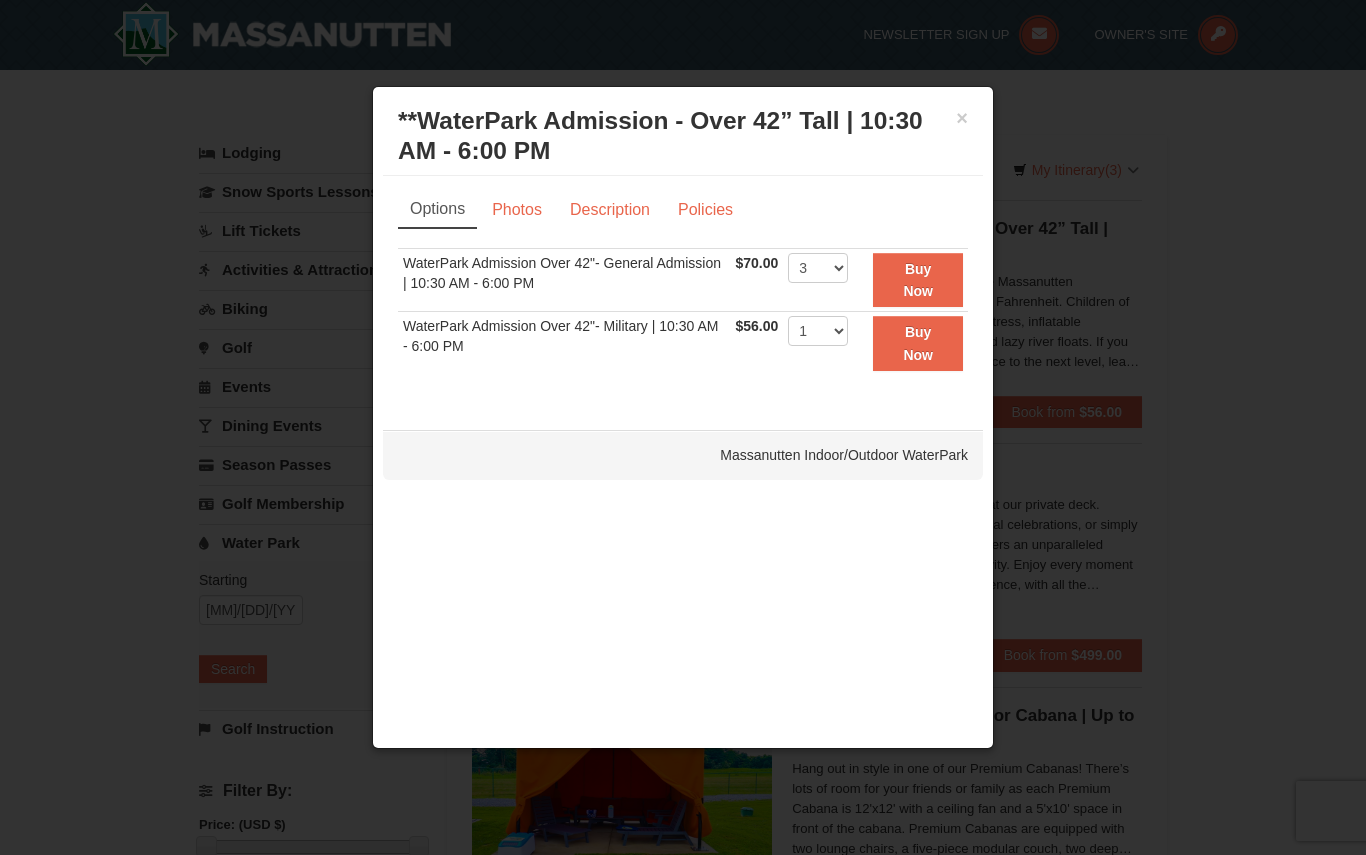 click on "Buy Now" at bounding box center [918, 280] 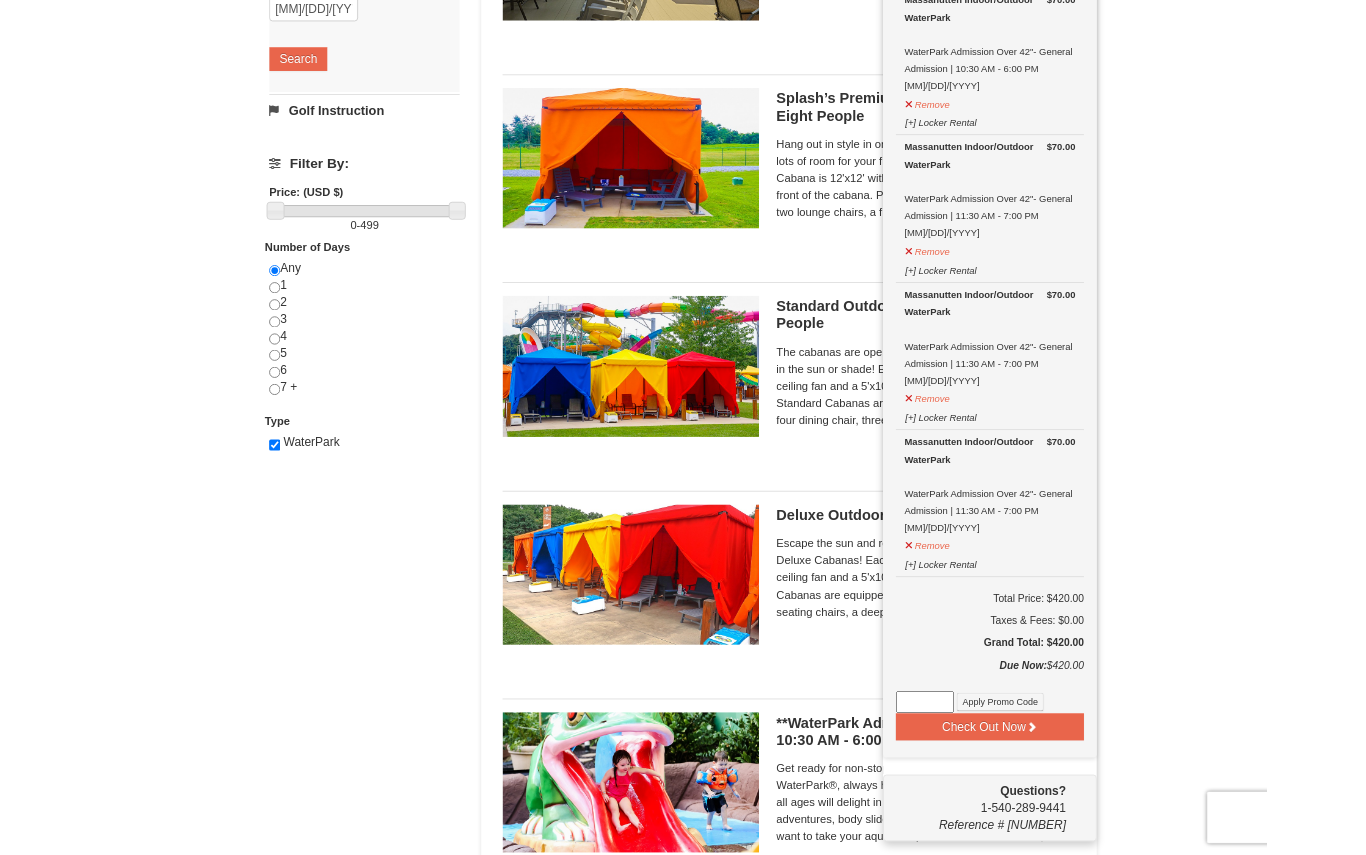 scroll, scrollTop: 597, scrollLeft: 0, axis: vertical 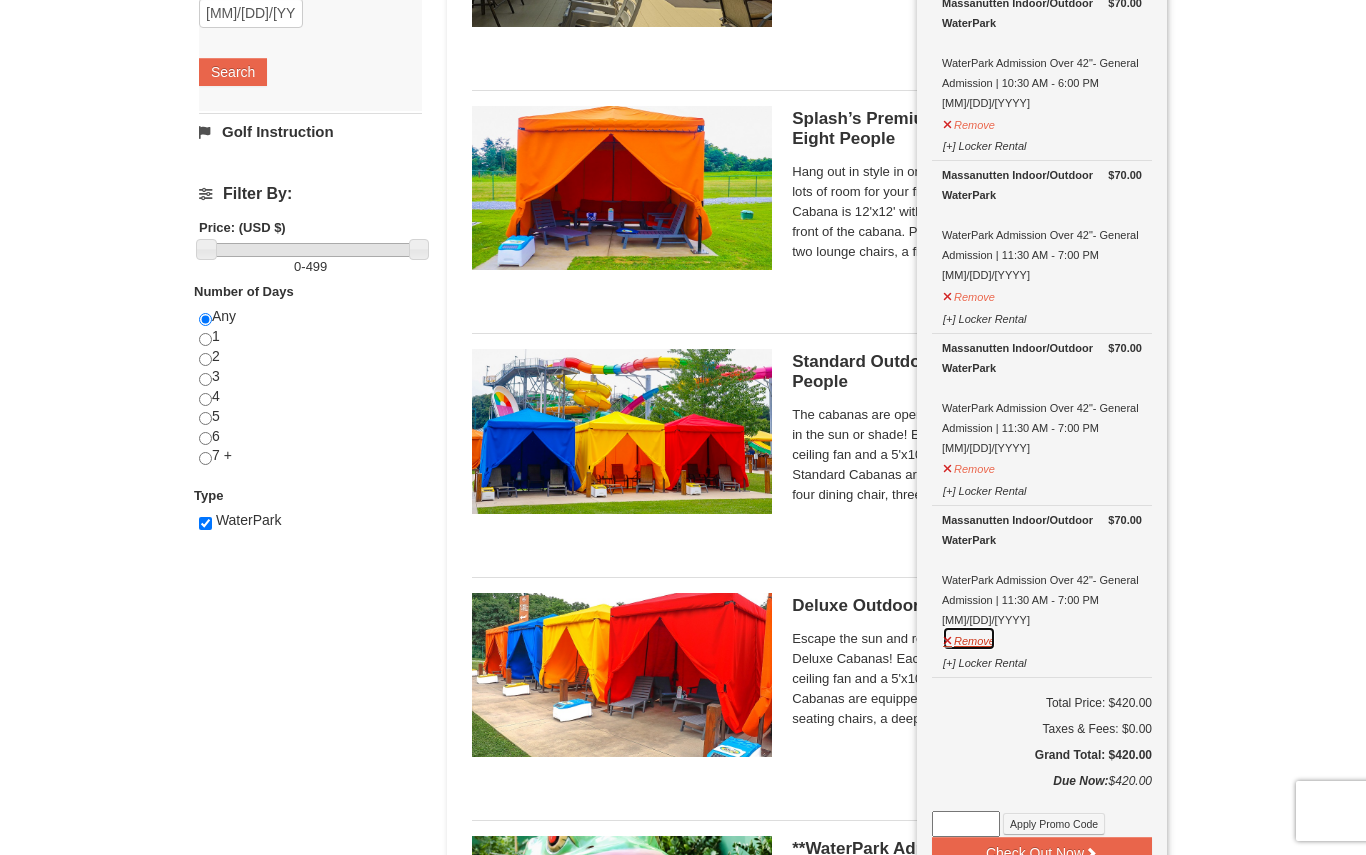 click on "Remove" at bounding box center [969, 638] 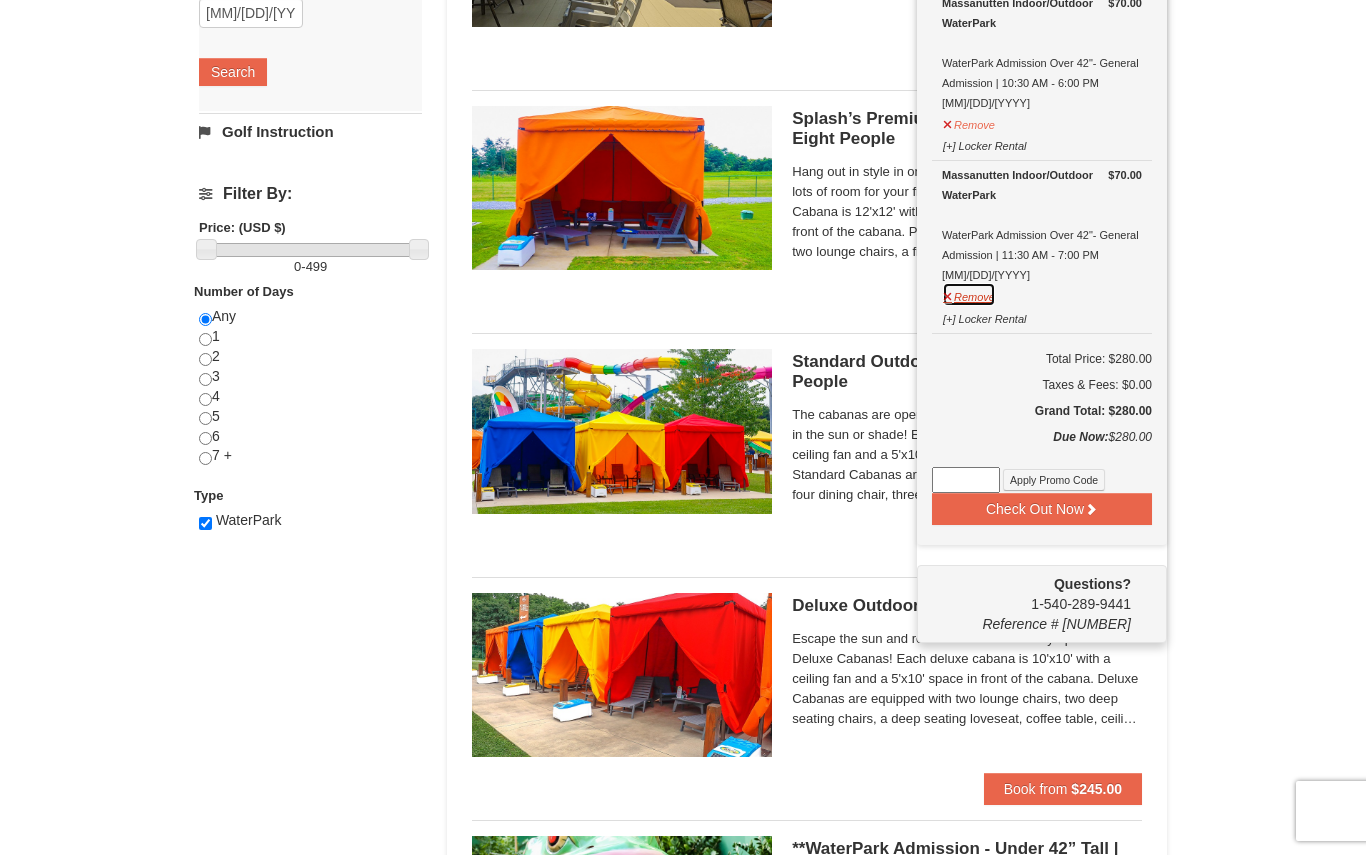 click on "Remove" at bounding box center [969, 294] 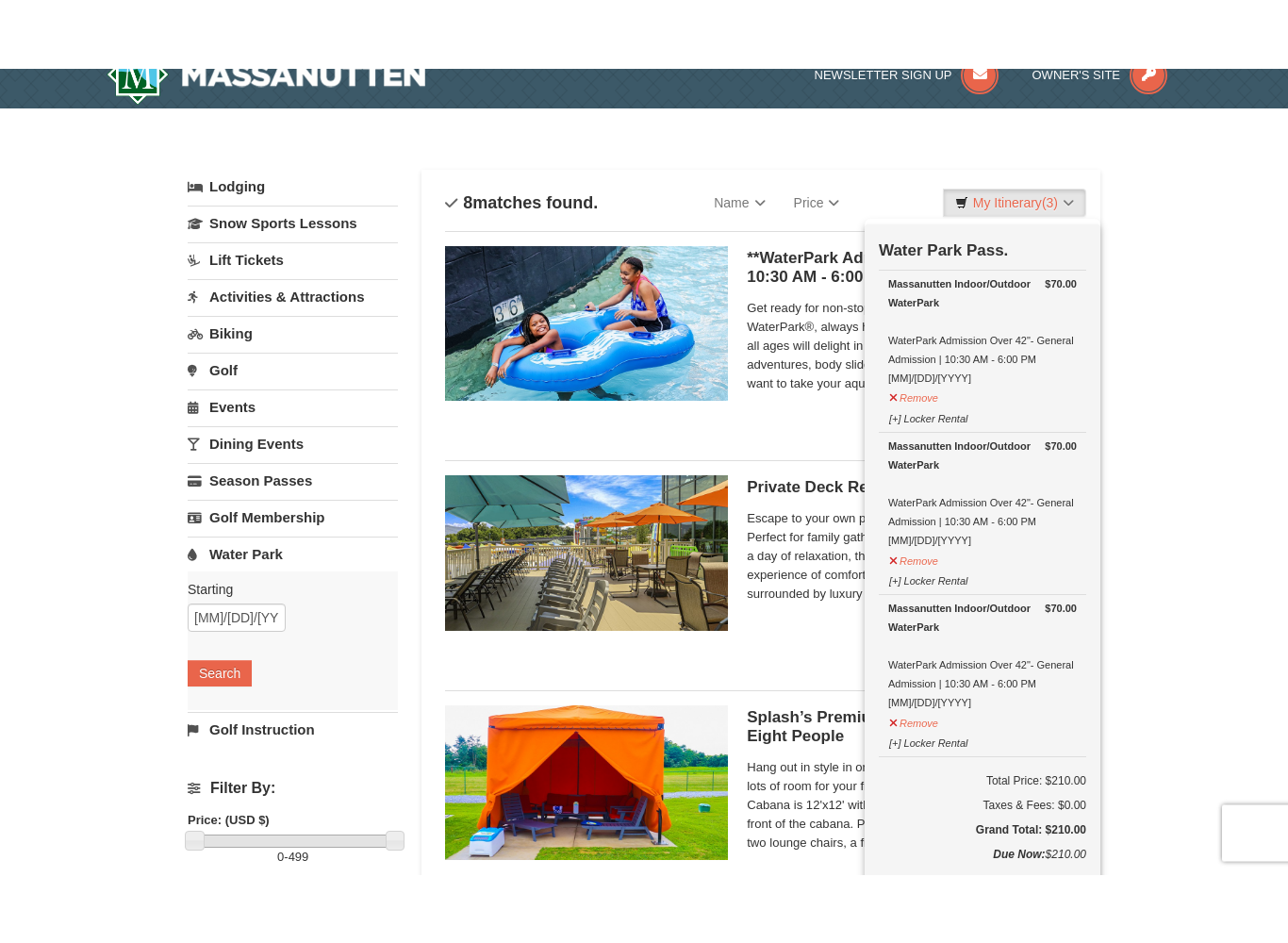 scroll, scrollTop: 0, scrollLeft: 0, axis: both 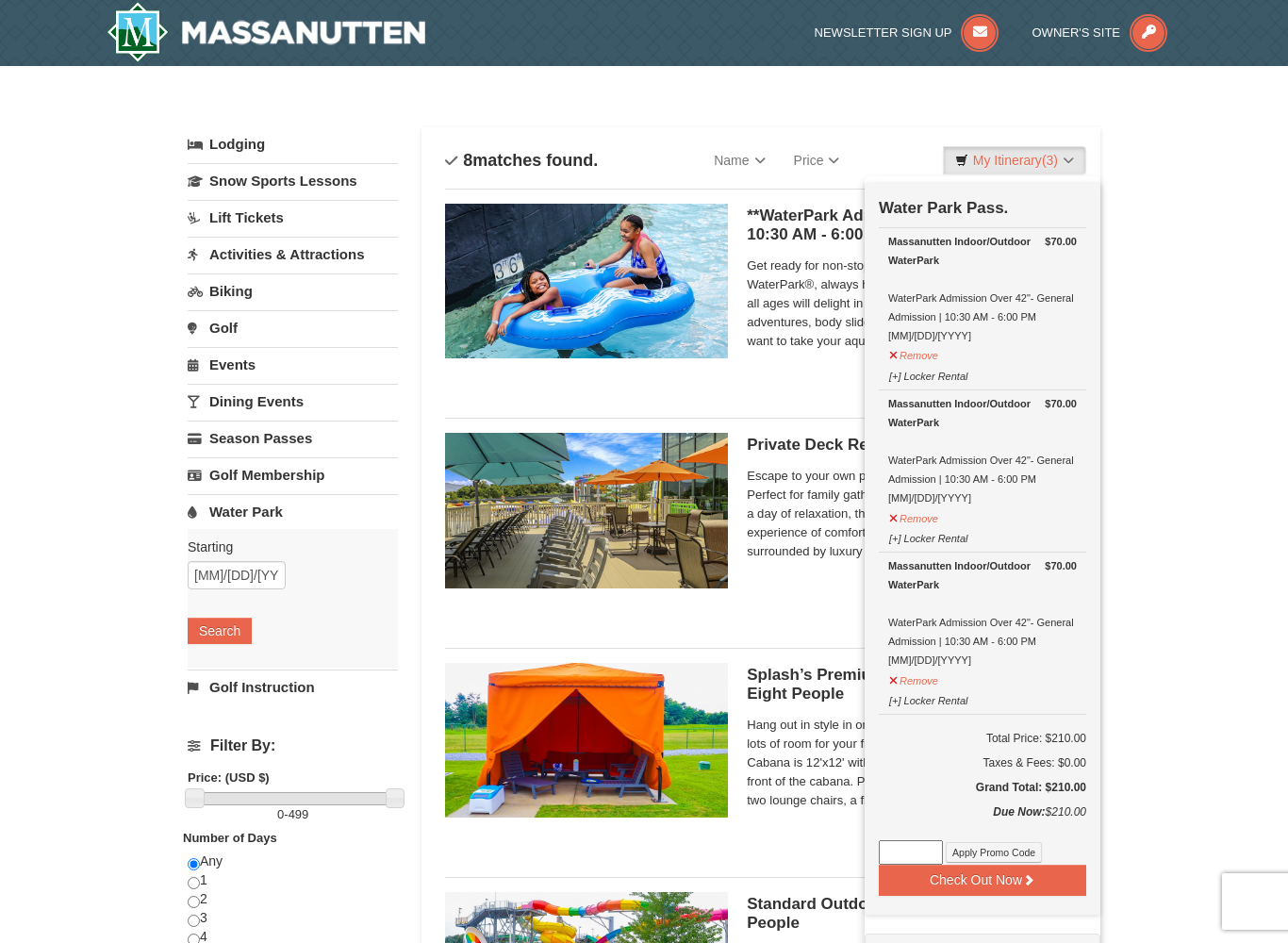 click on "[+] Locker Rental" at bounding box center (928, 373) 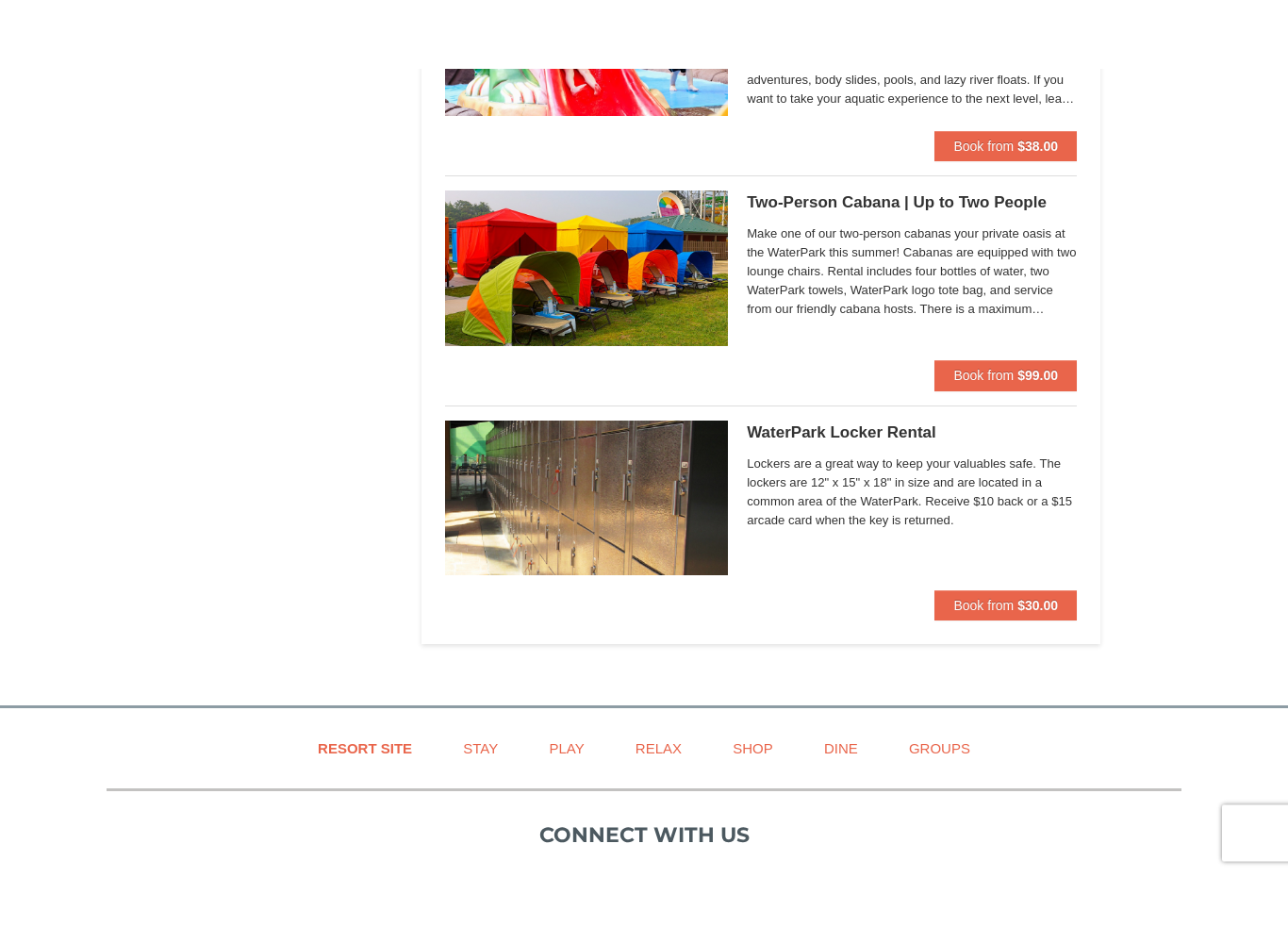 scroll, scrollTop: 1459, scrollLeft: 0, axis: vertical 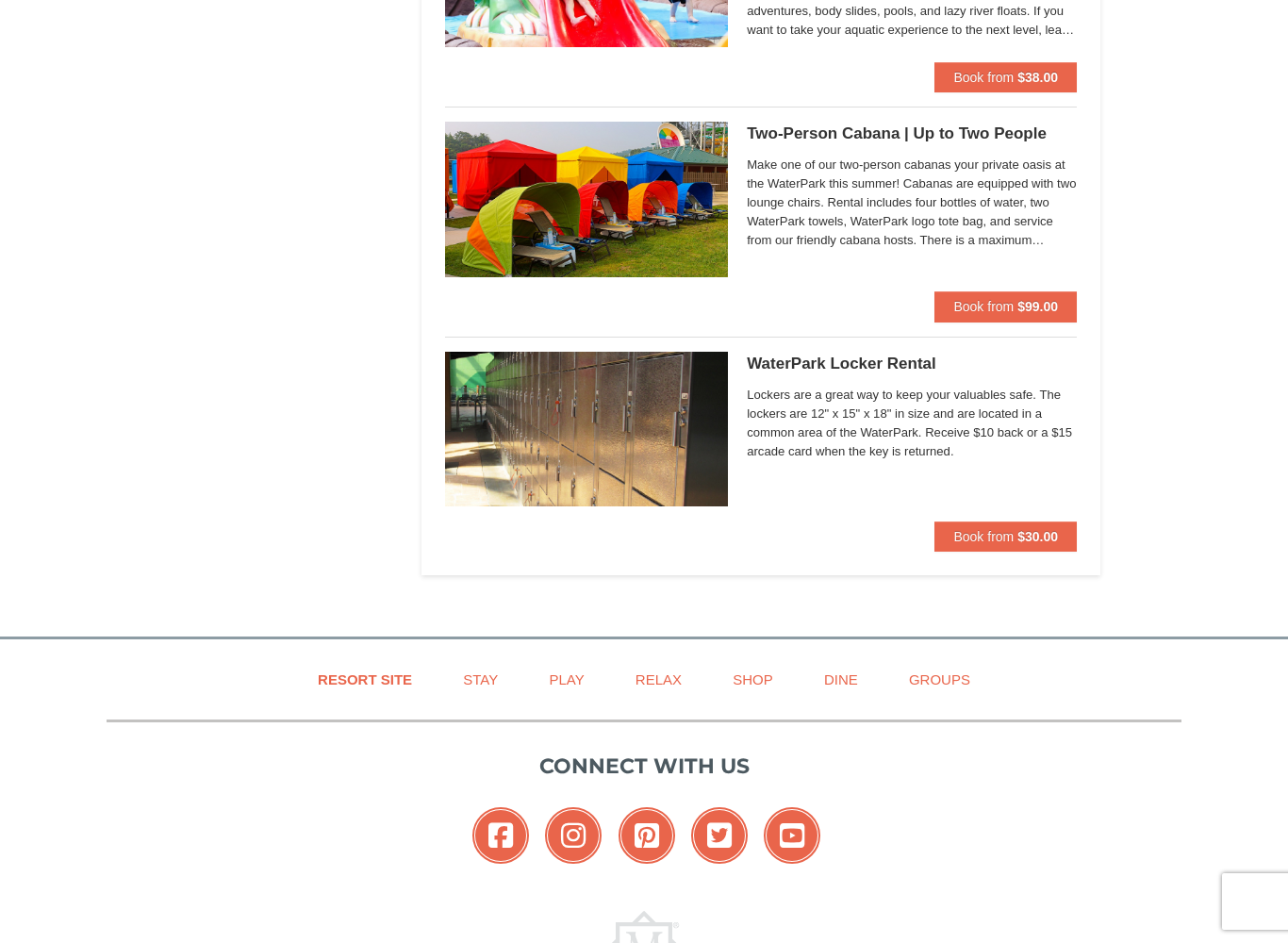 click on "$30.00" at bounding box center (1037, 537) 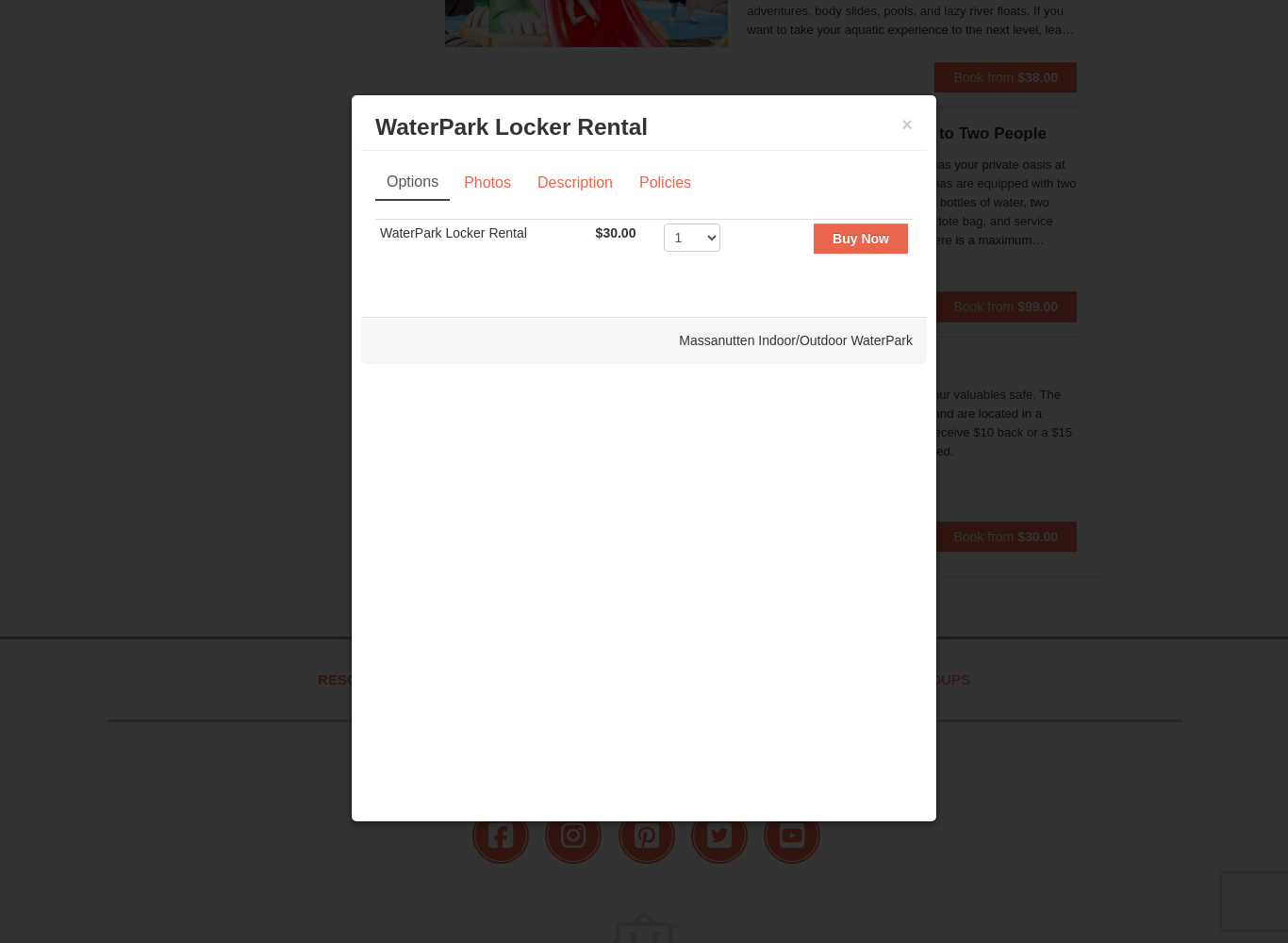 click on "Buy Now" at bounding box center (861, 239) 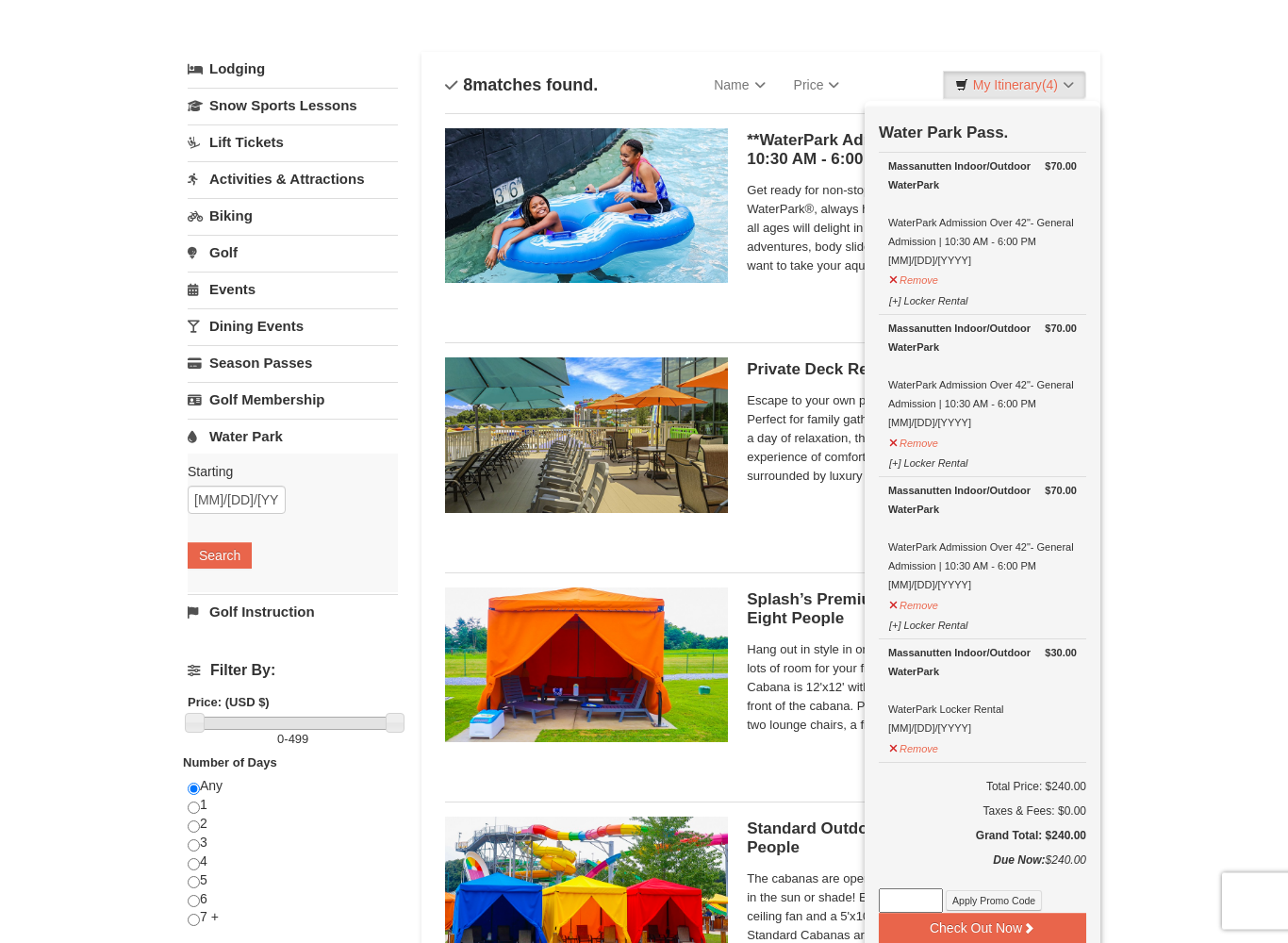 scroll, scrollTop: 77, scrollLeft: 0, axis: vertical 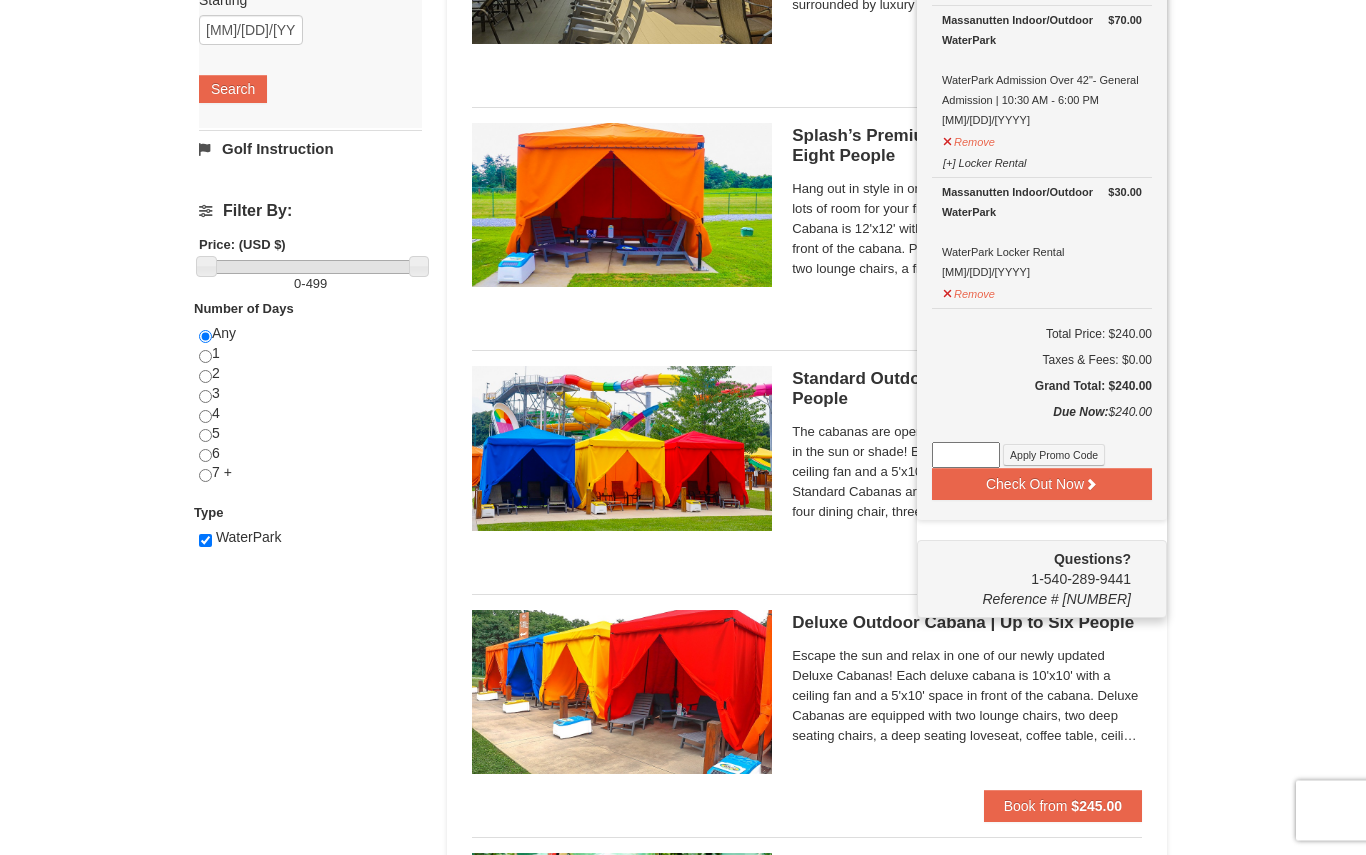 click on "Check Out Now" at bounding box center (1042, 485) 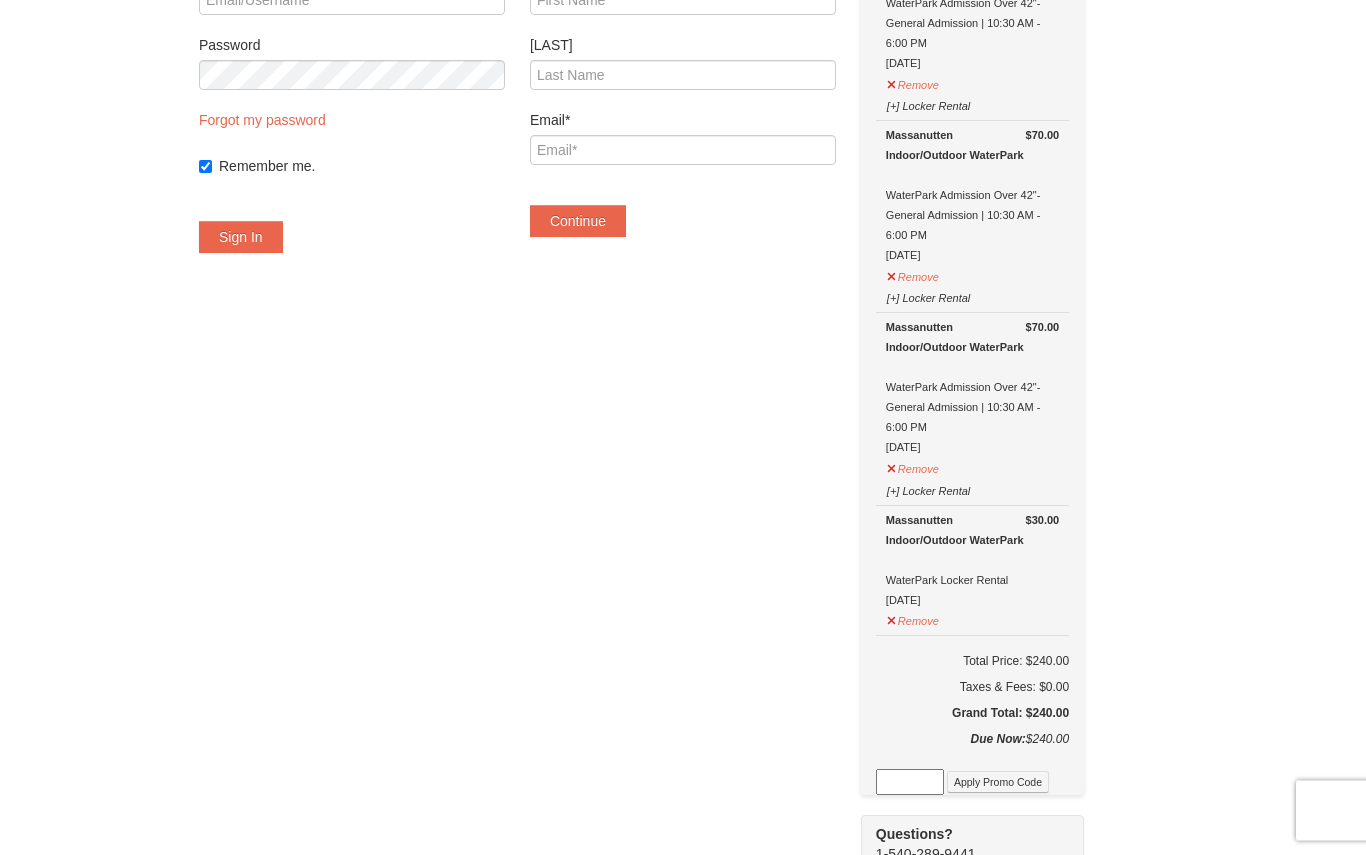 scroll, scrollTop: 0, scrollLeft: 0, axis: both 